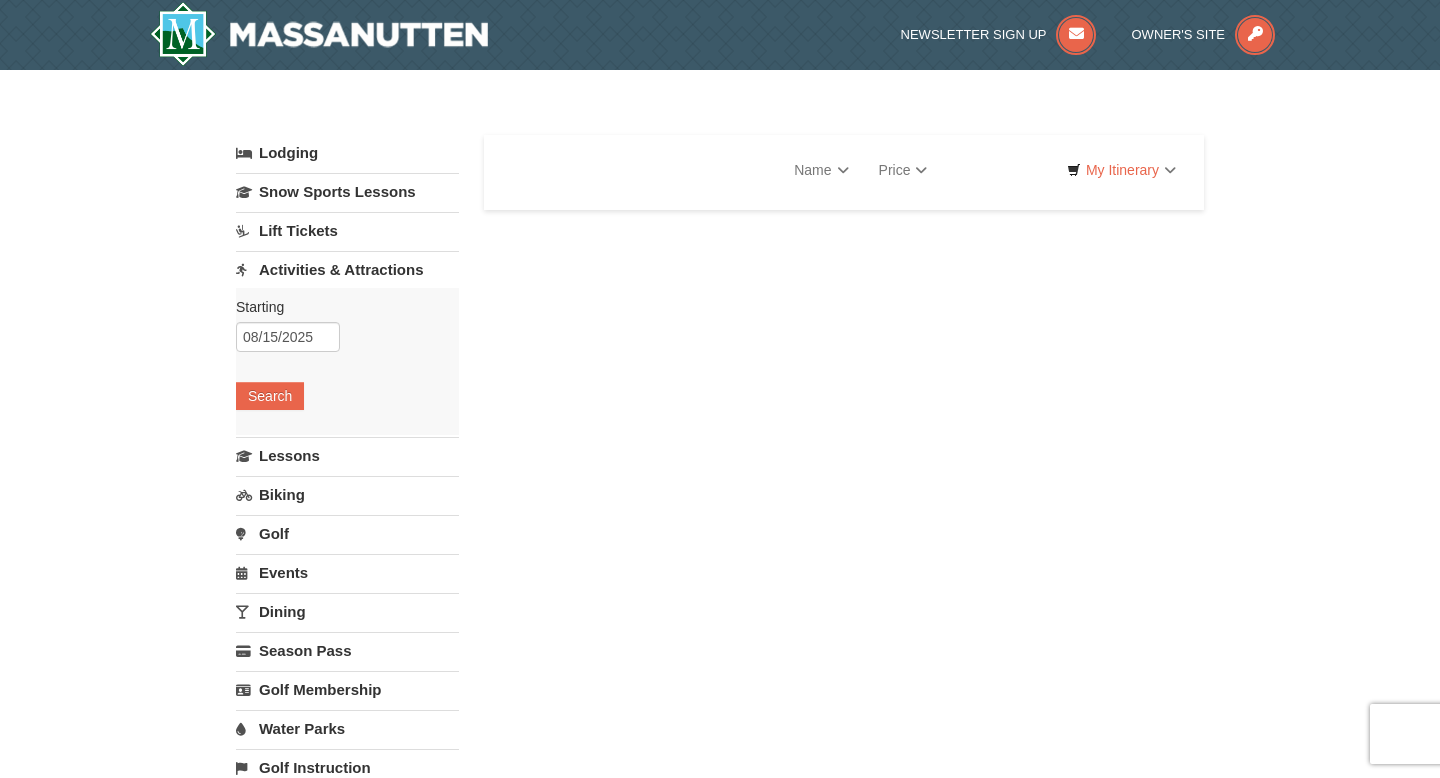 scroll, scrollTop: 0, scrollLeft: 0, axis: both 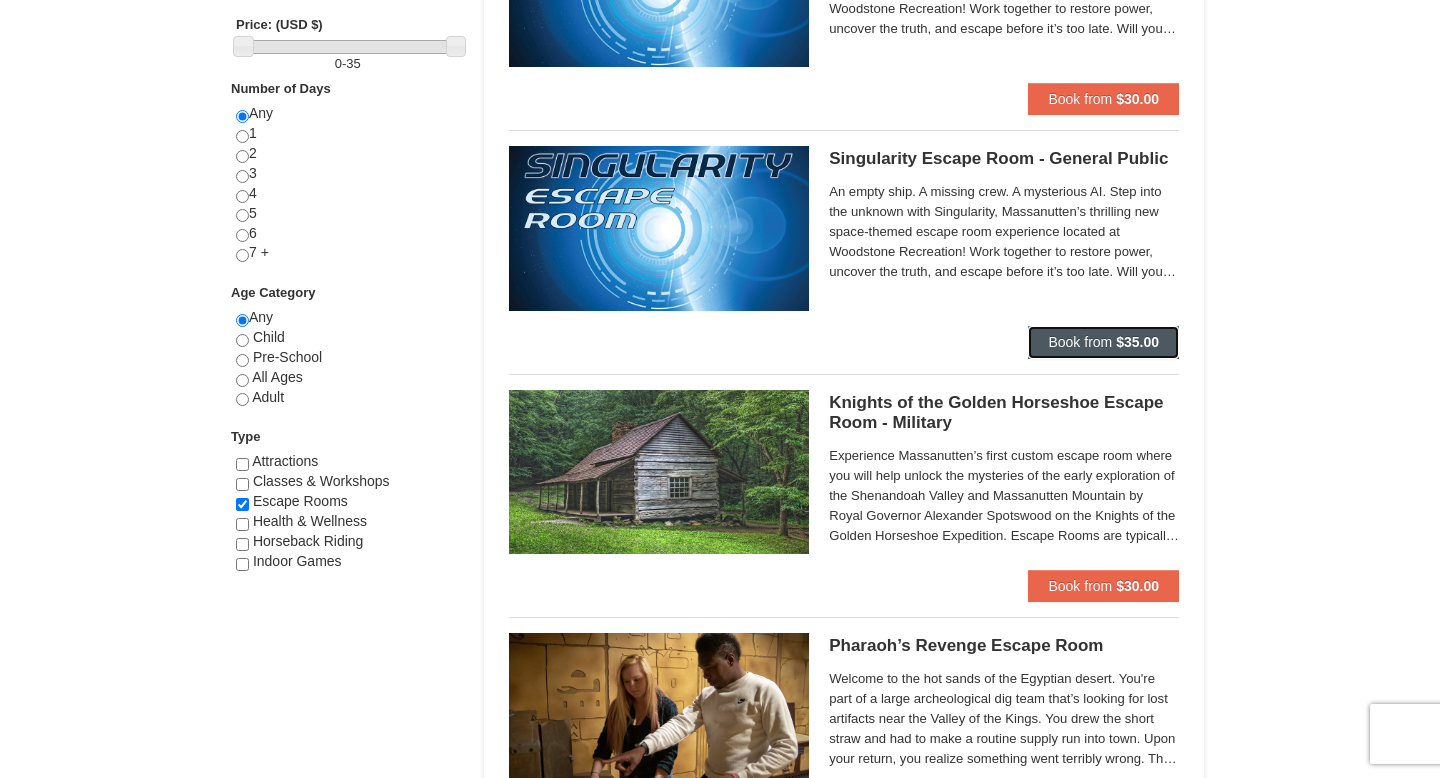 click on "$35.00" at bounding box center (1137, 342) 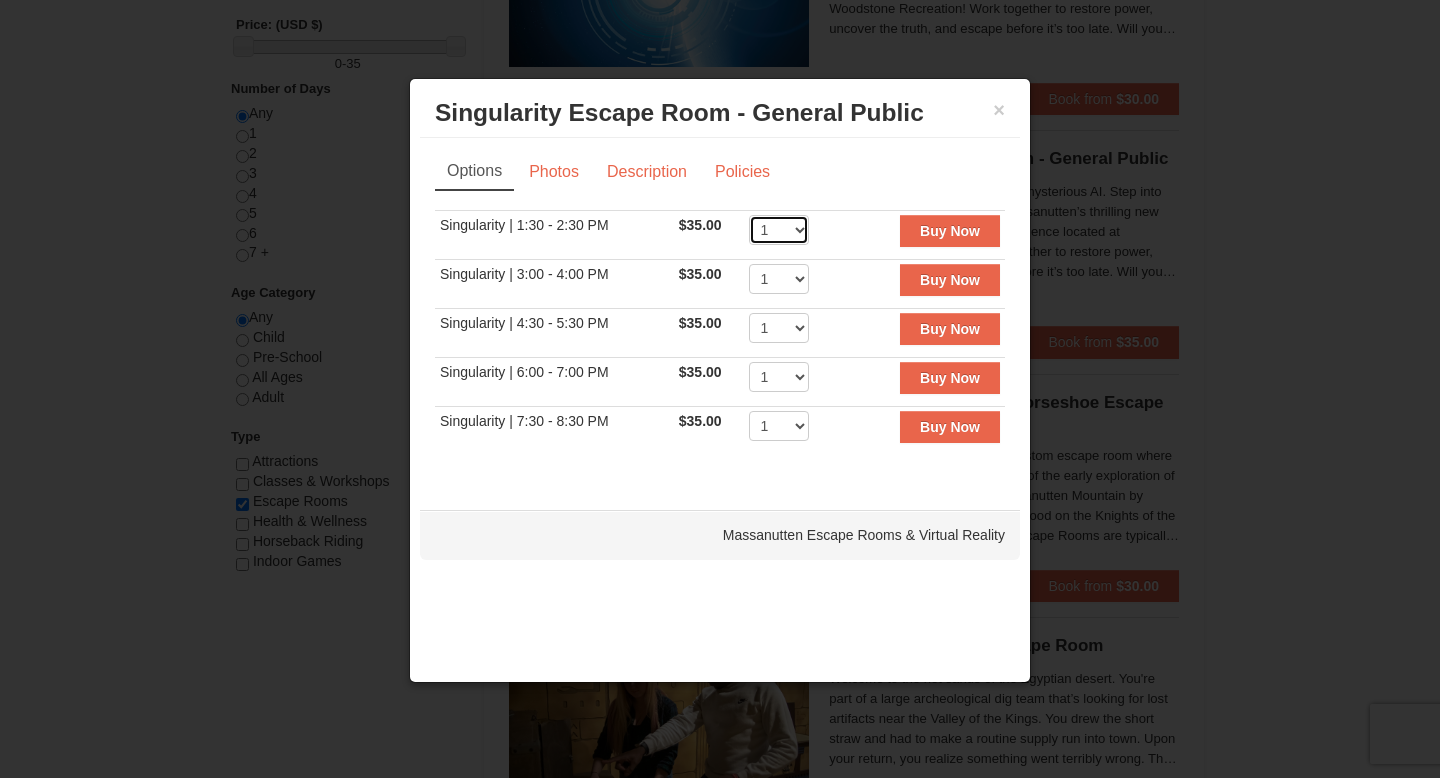 click on "1
2
3
4
5
6
7
8" at bounding box center (779, 230) 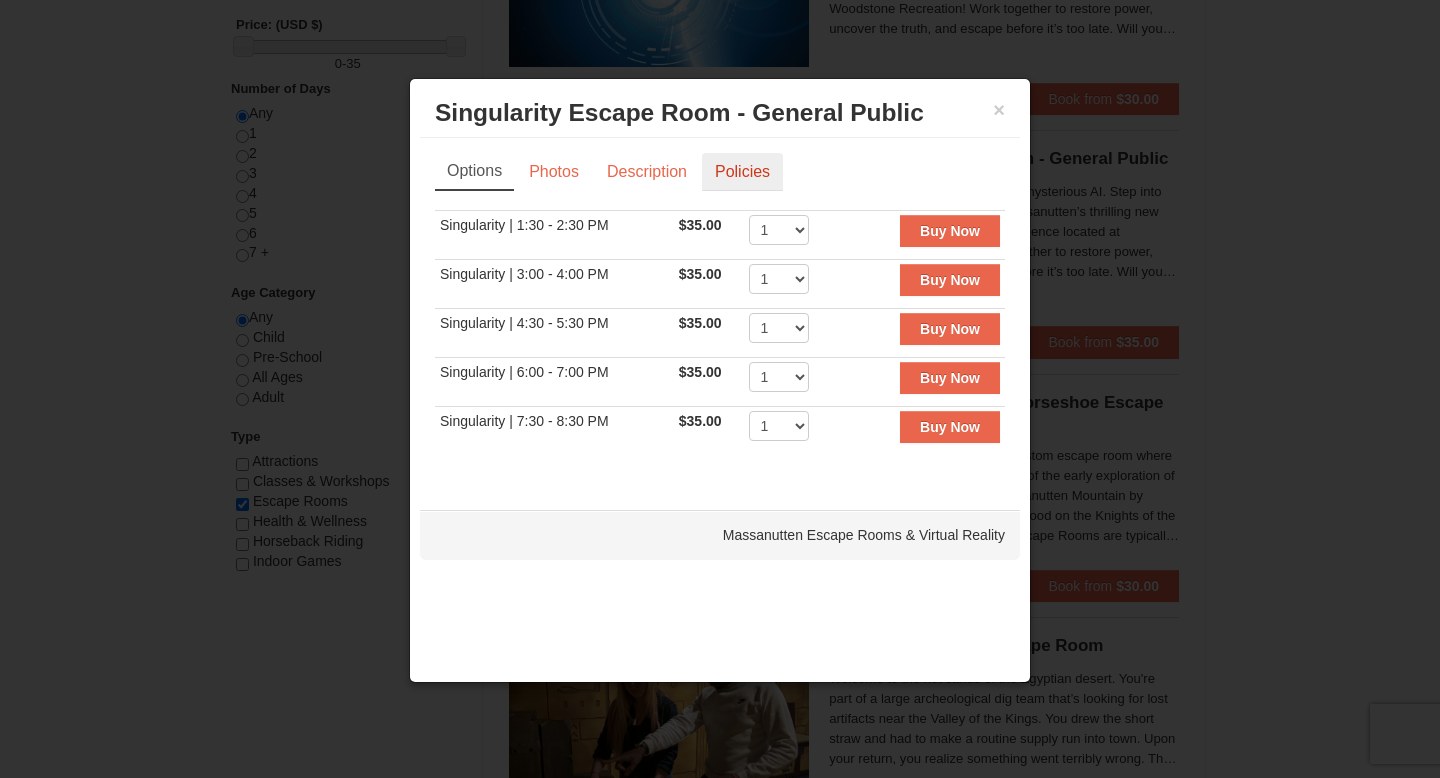 click on "Policies" at bounding box center [742, 172] 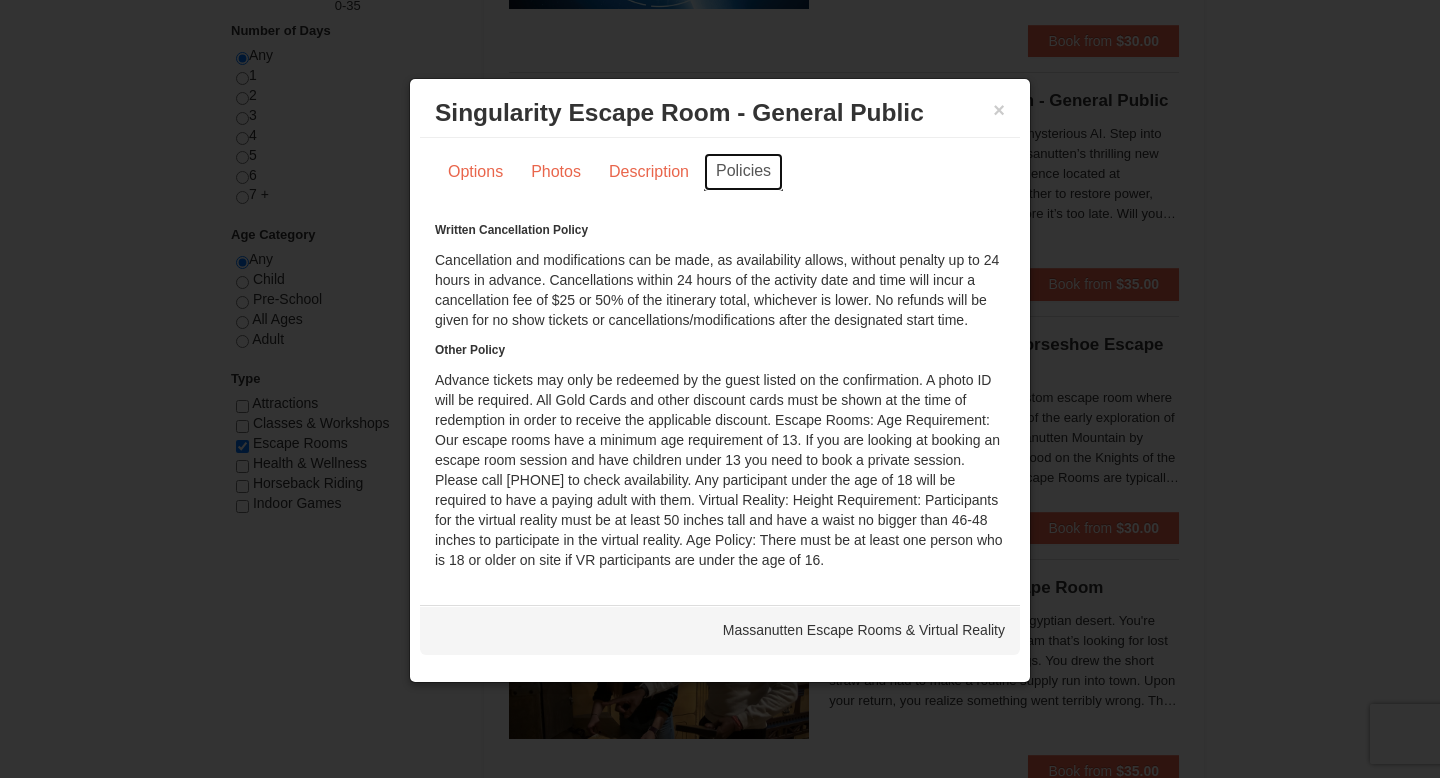 scroll, scrollTop: 876, scrollLeft: 0, axis: vertical 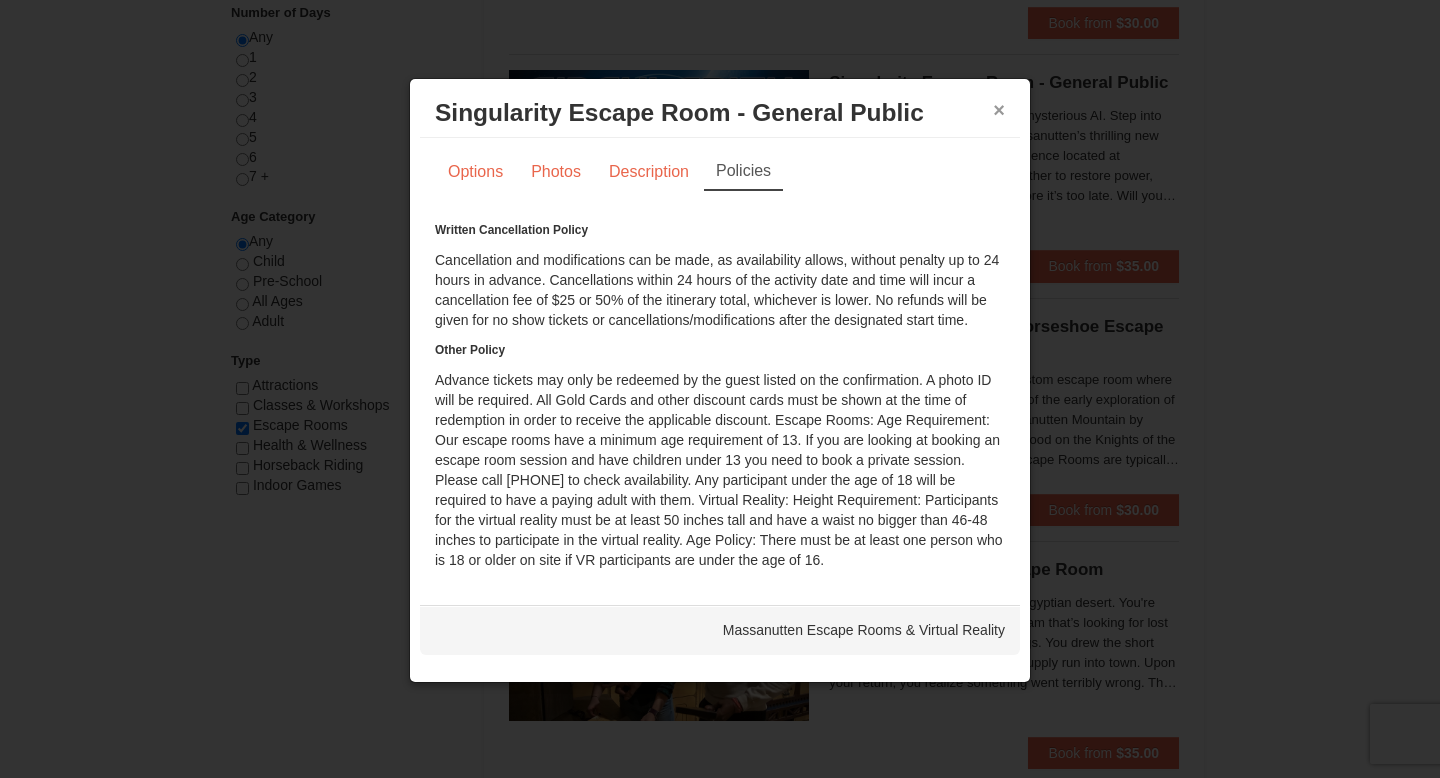 click on "×" at bounding box center (999, 110) 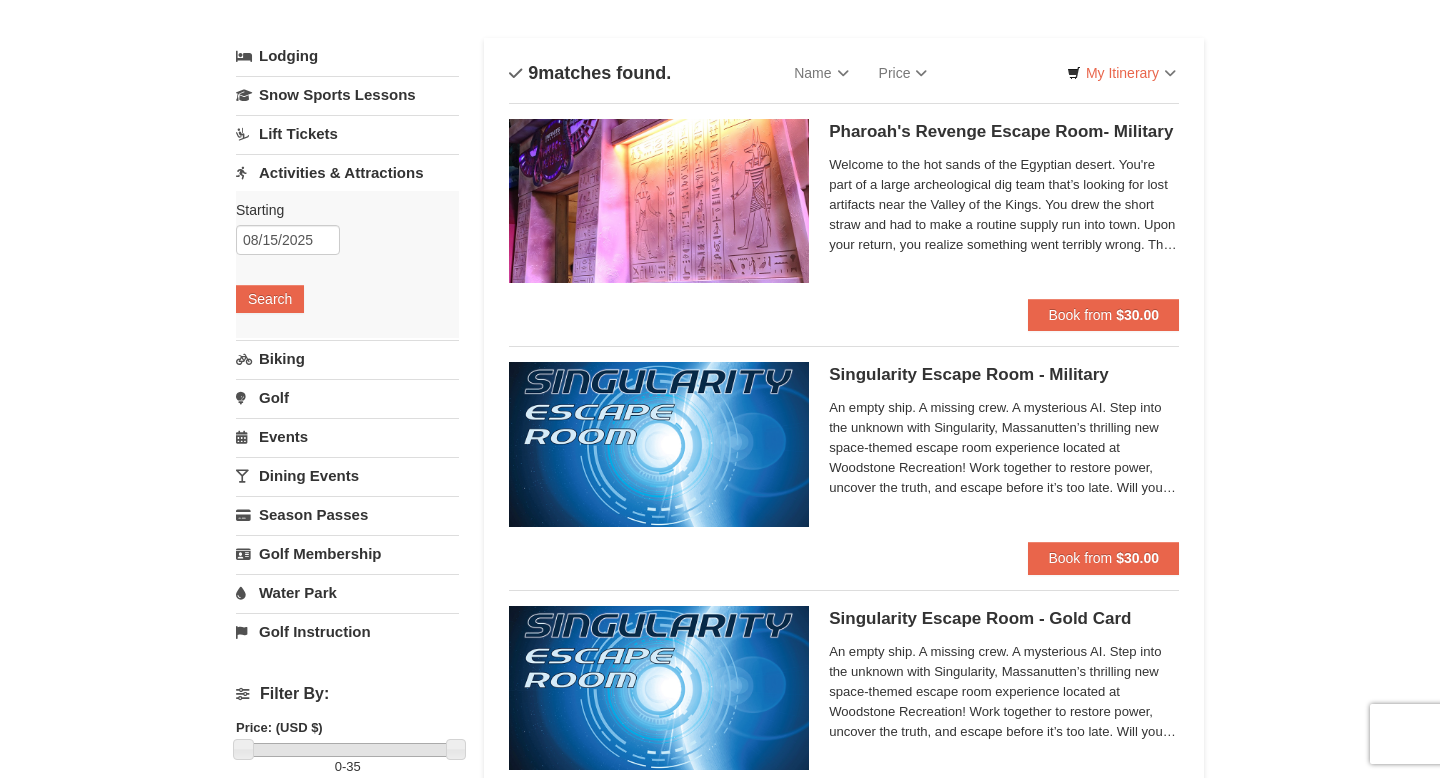 scroll, scrollTop: 0, scrollLeft: 0, axis: both 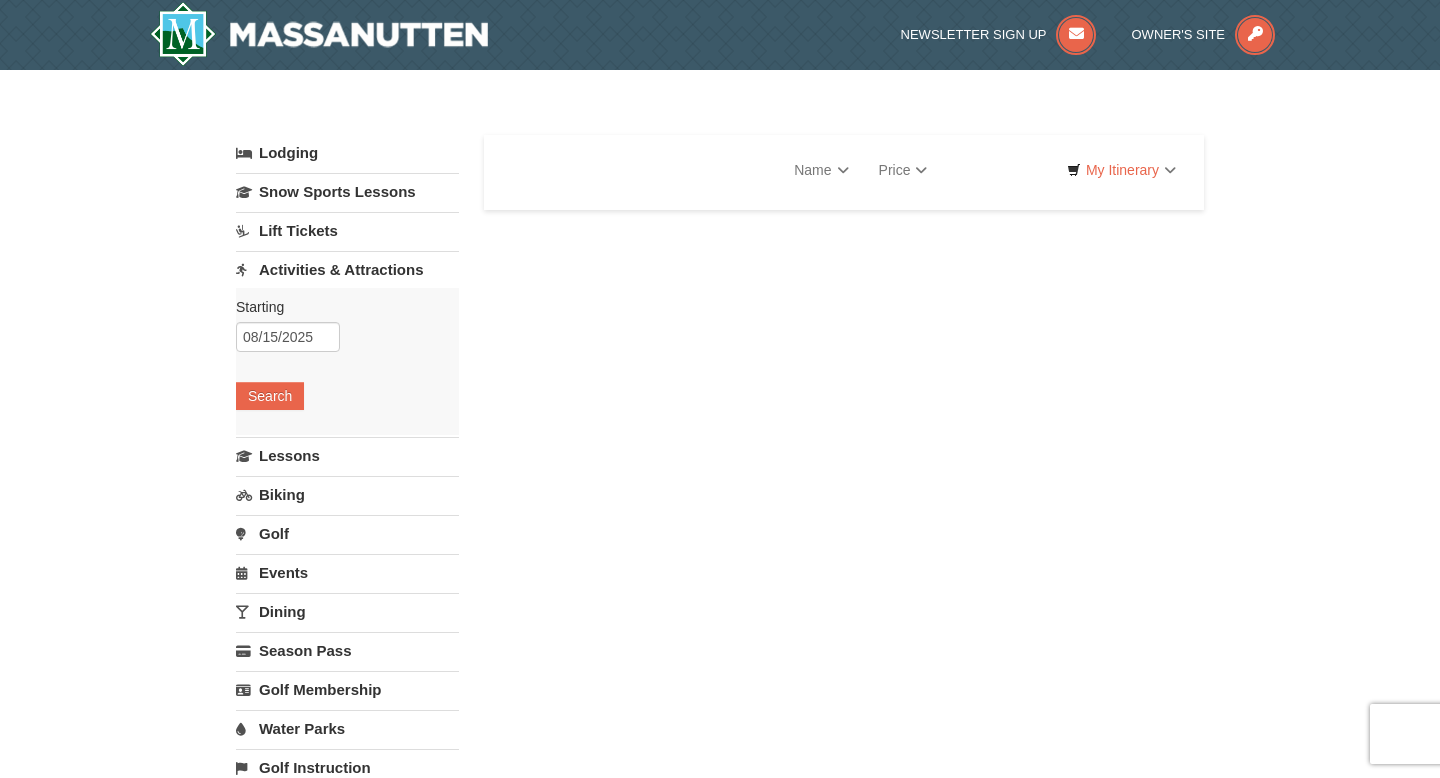 select on "8" 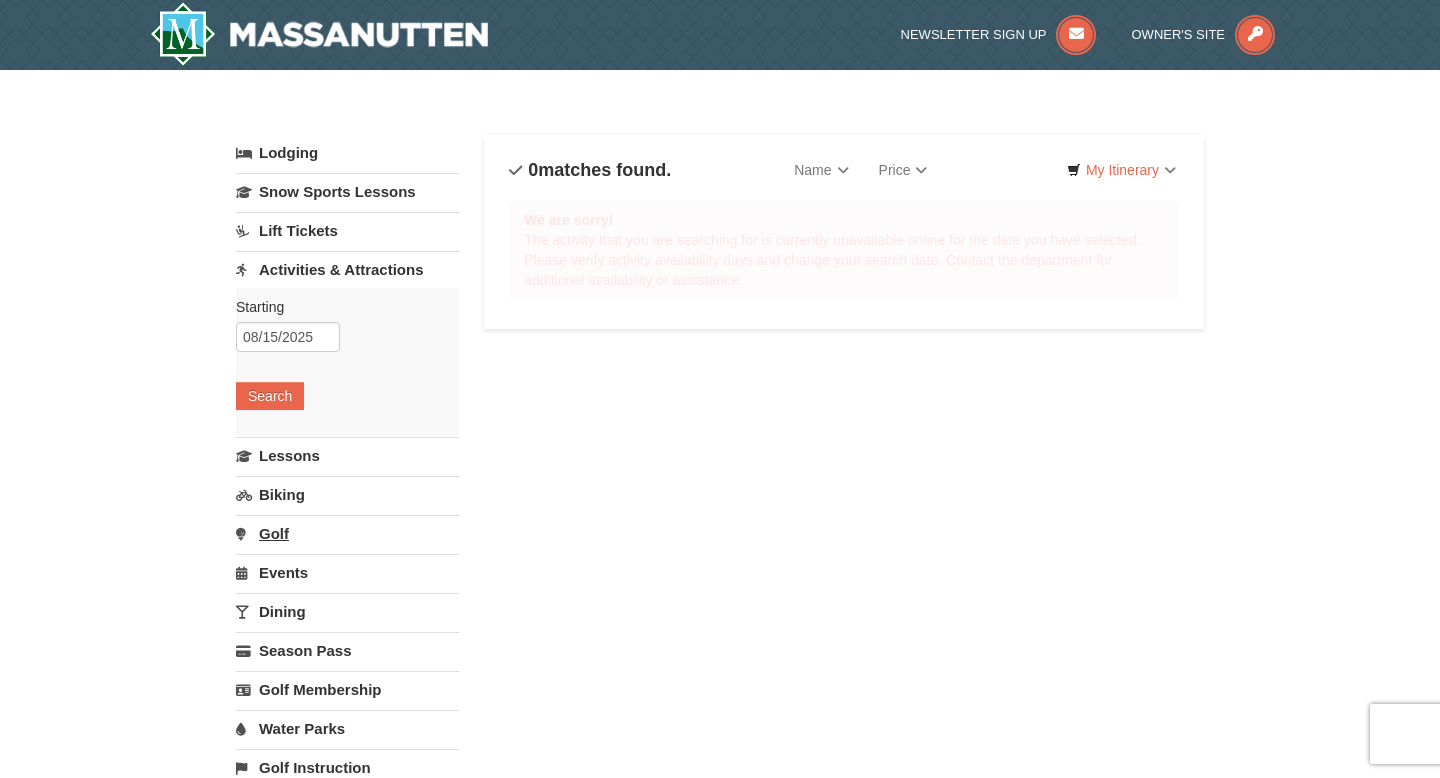 scroll, scrollTop: 0, scrollLeft: 0, axis: both 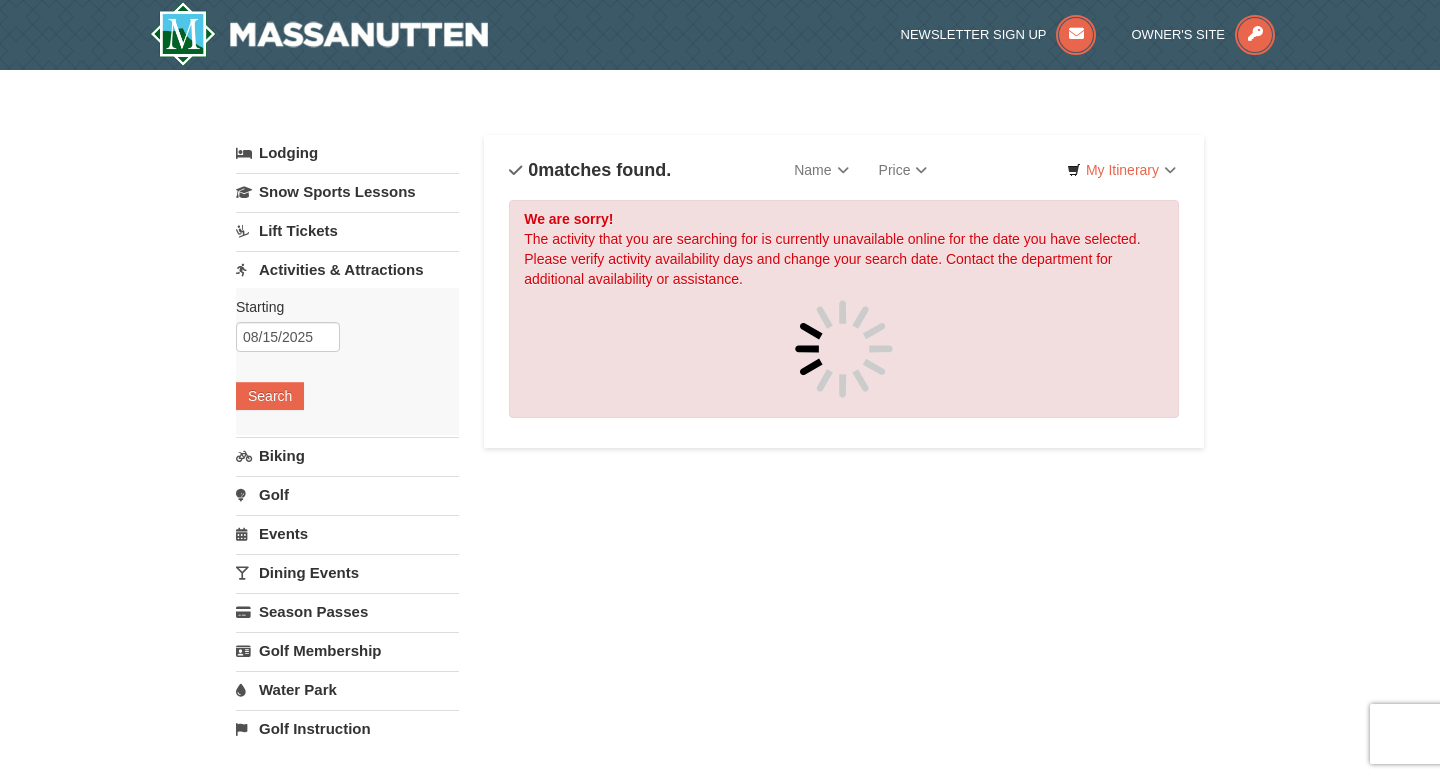click on "Dining Events" at bounding box center [347, 572] 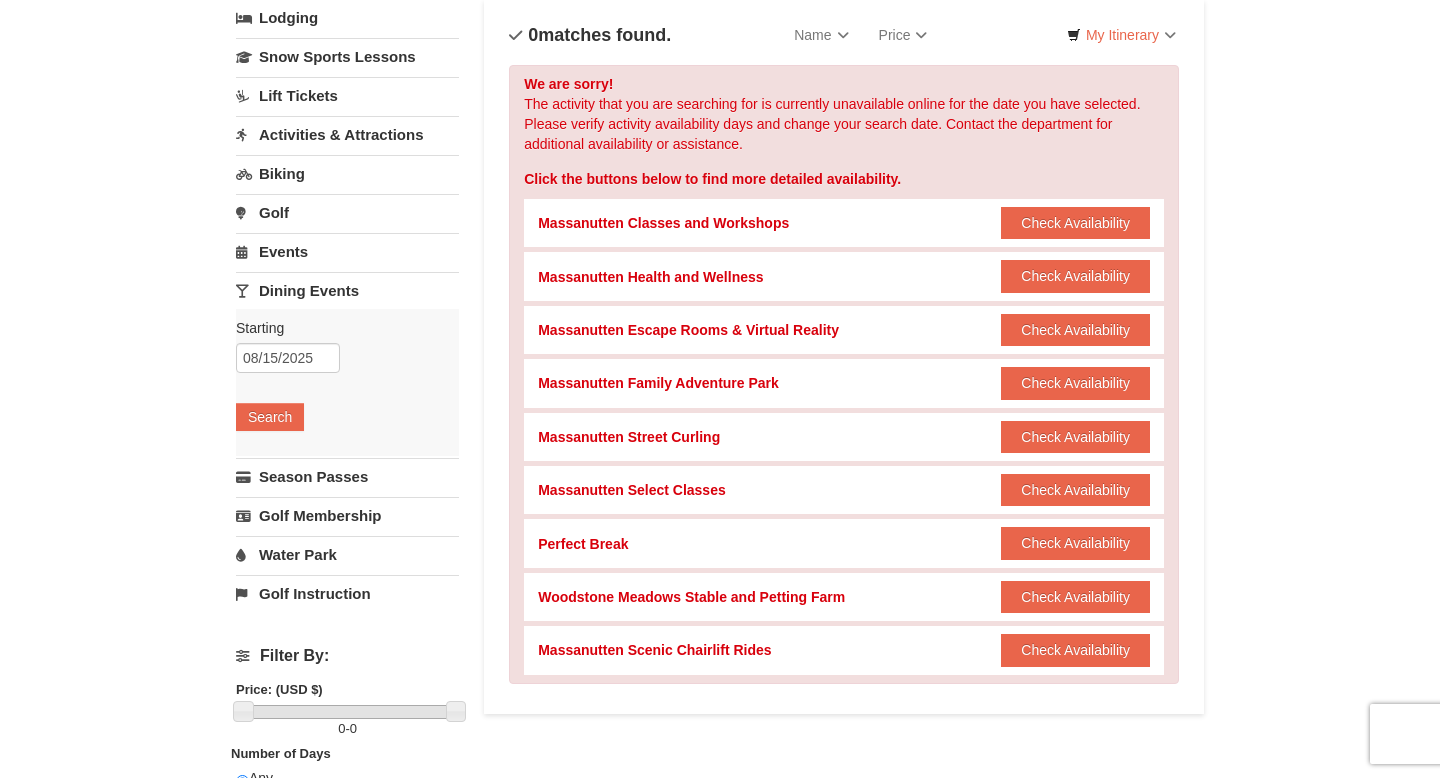 scroll, scrollTop: 0, scrollLeft: 0, axis: both 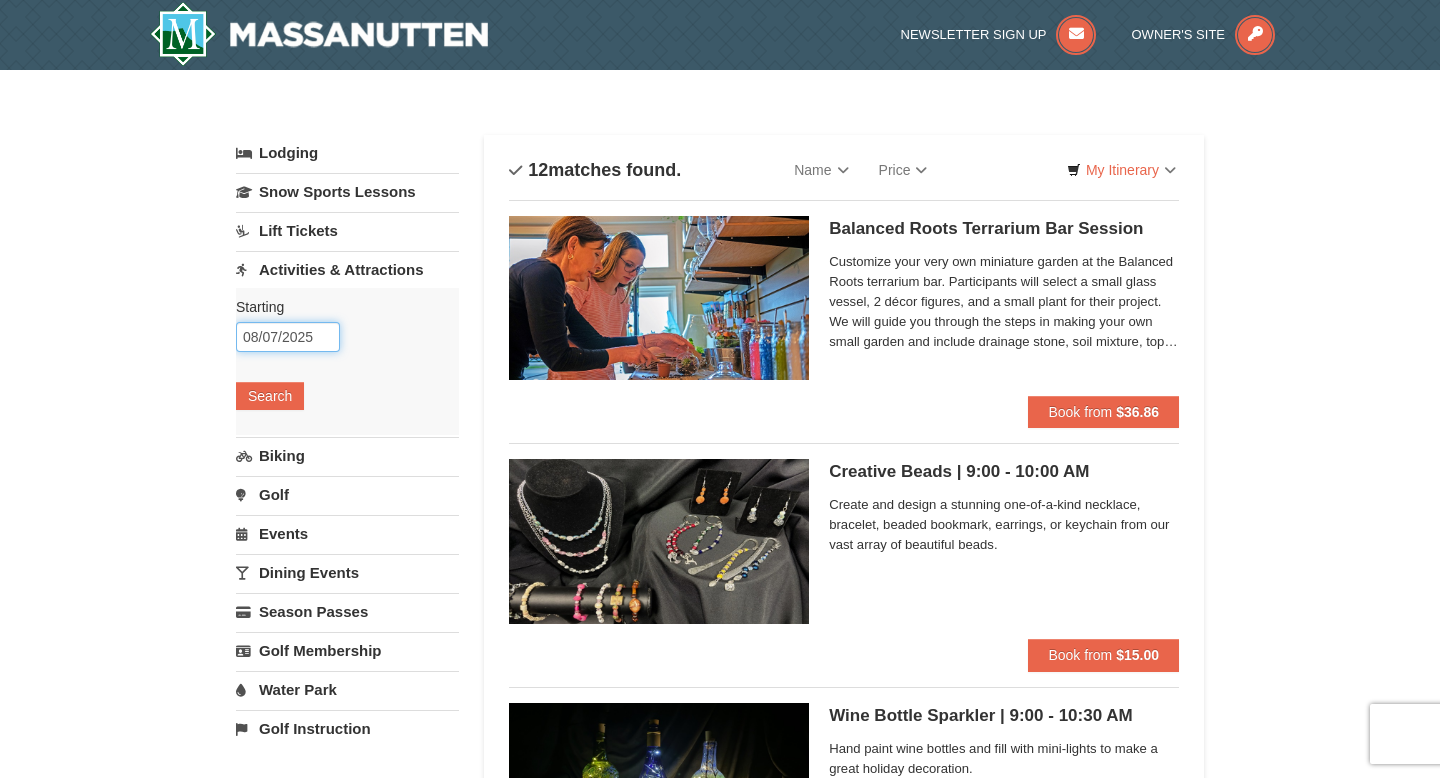 click on "08/07/2025" at bounding box center [288, 337] 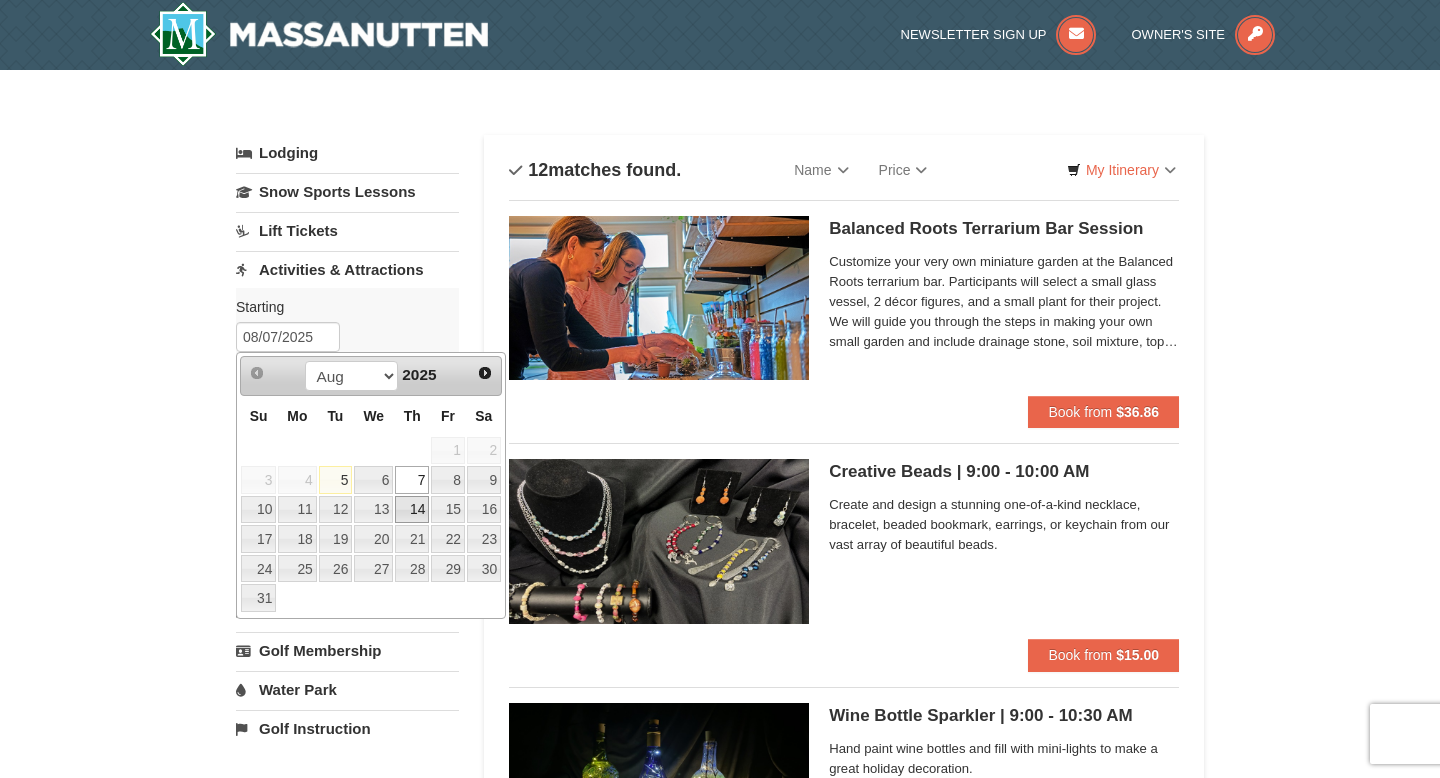 click on "14" at bounding box center (412, 510) 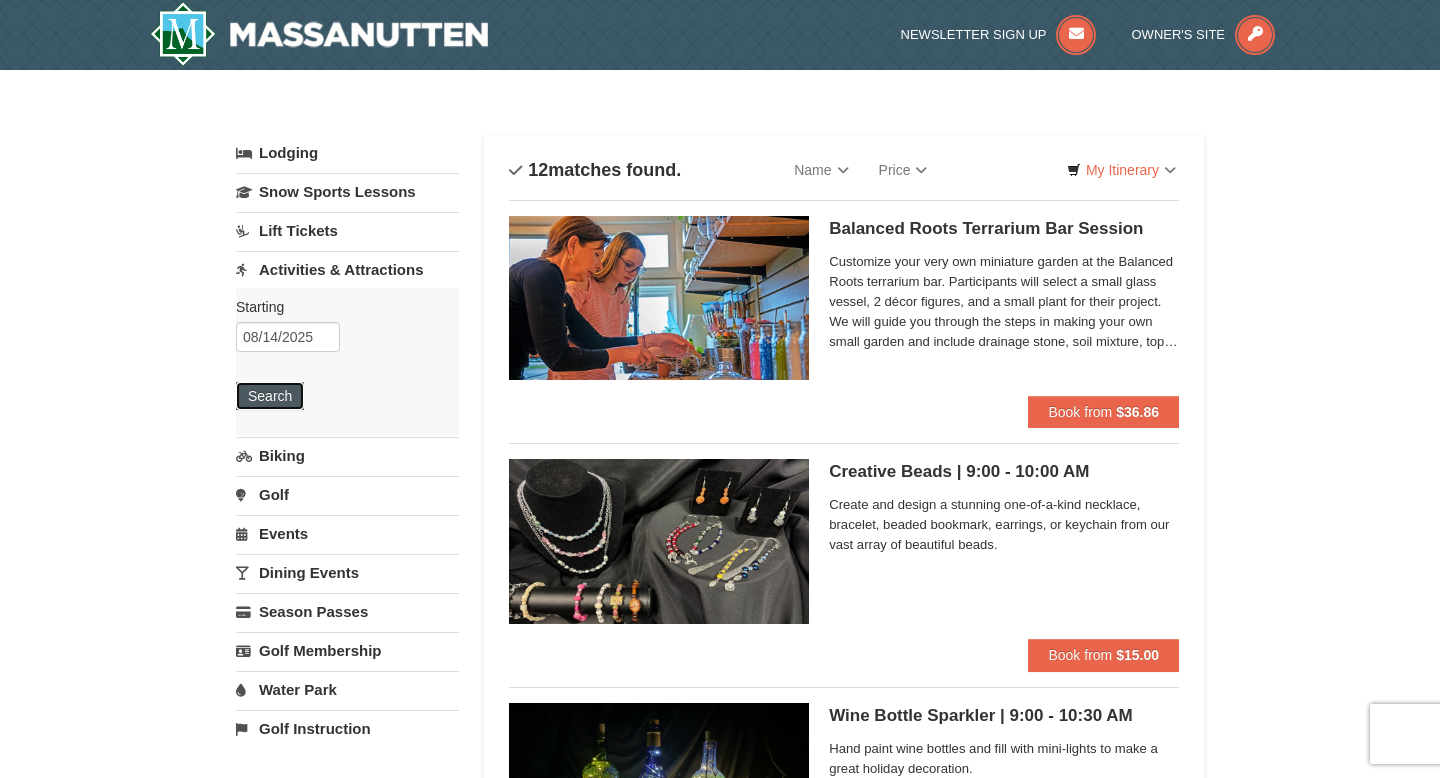 click on "Search" at bounding box center (270, 396) 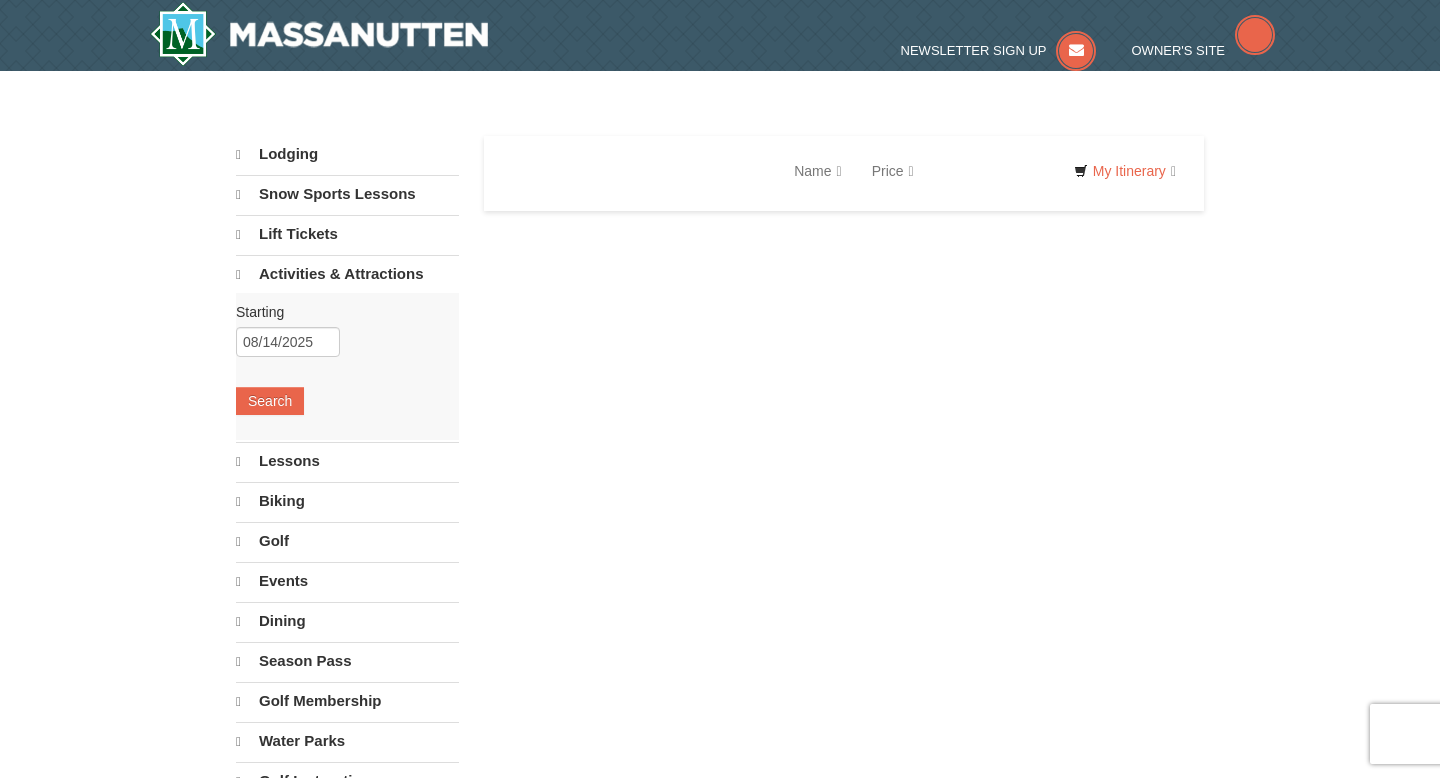 scroll, scrollTop: 0, scrollLeft: 0, axis: both 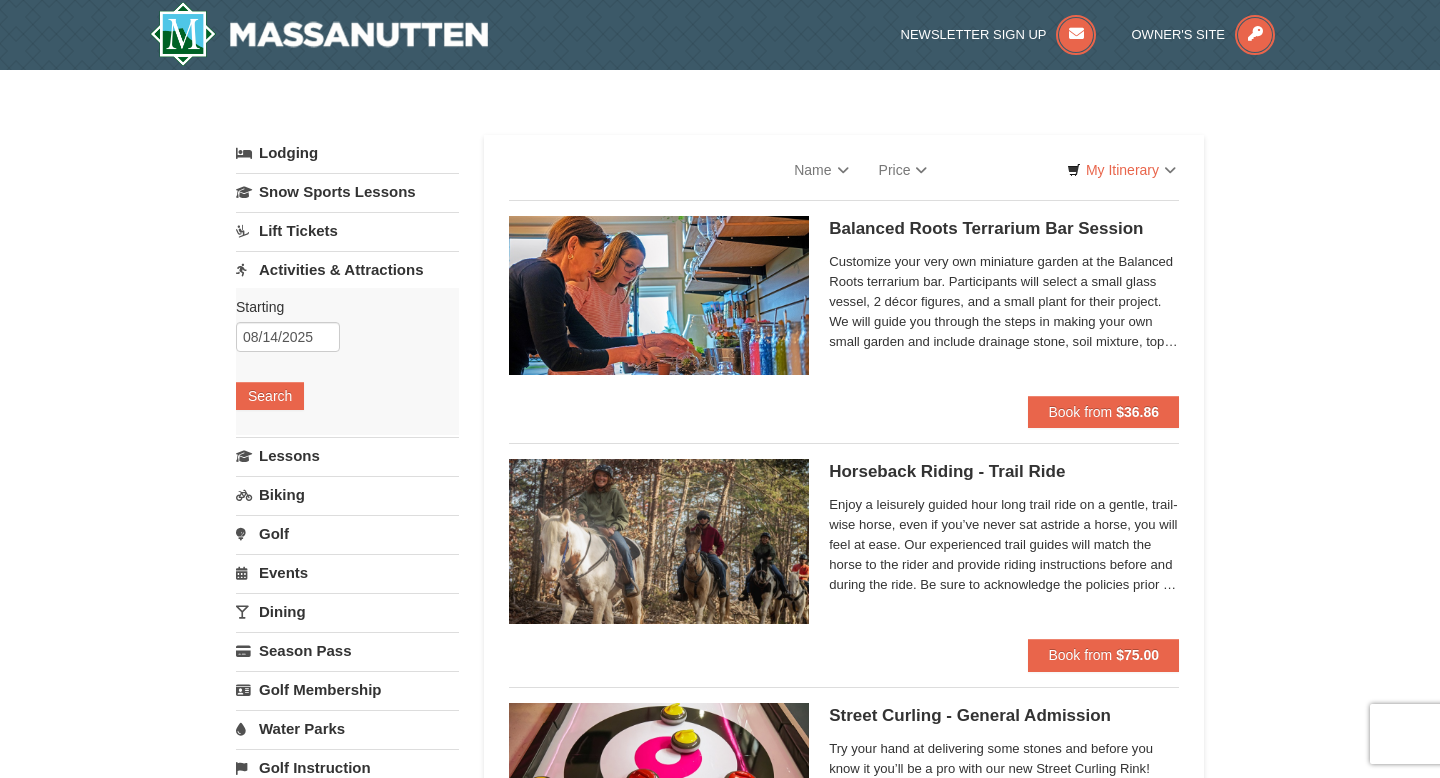 select on "8" 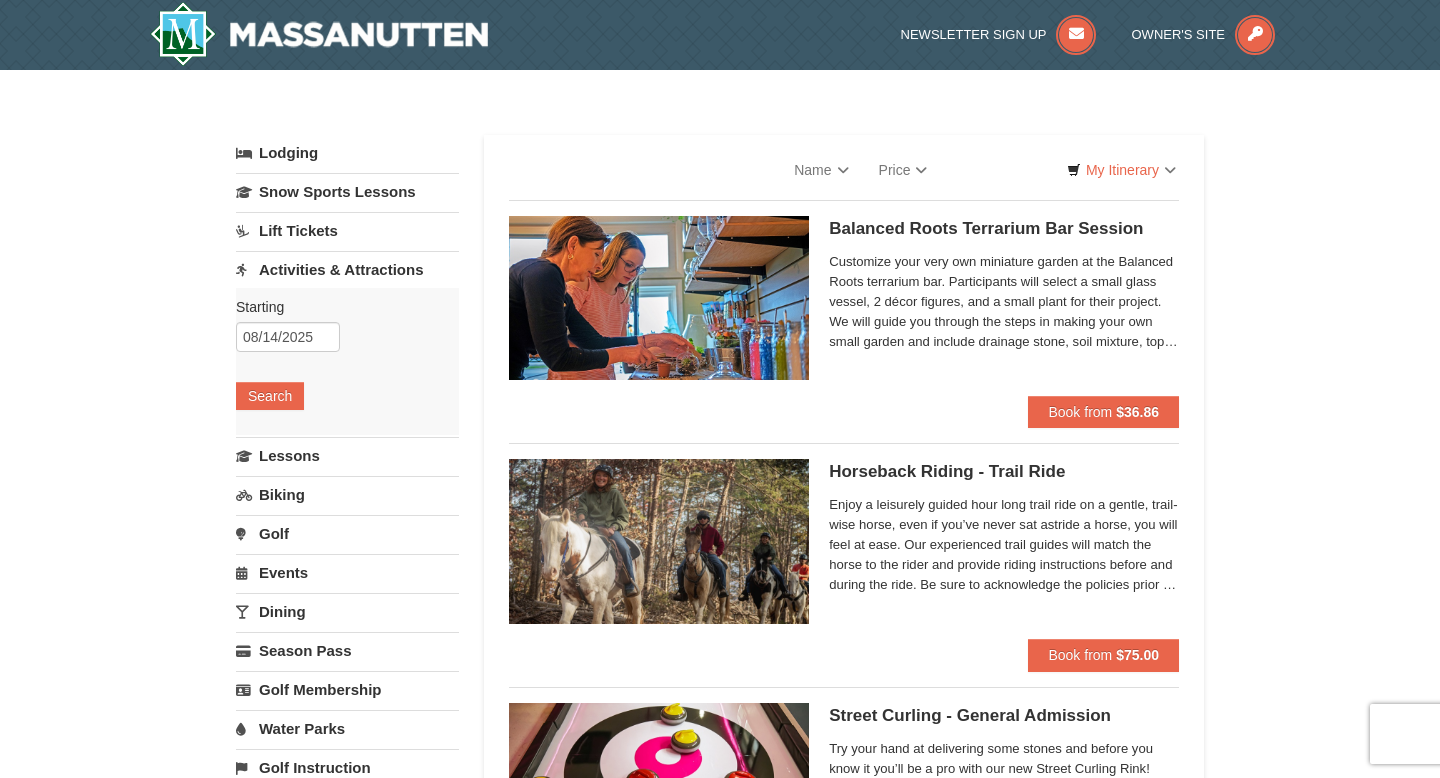 select on "8" 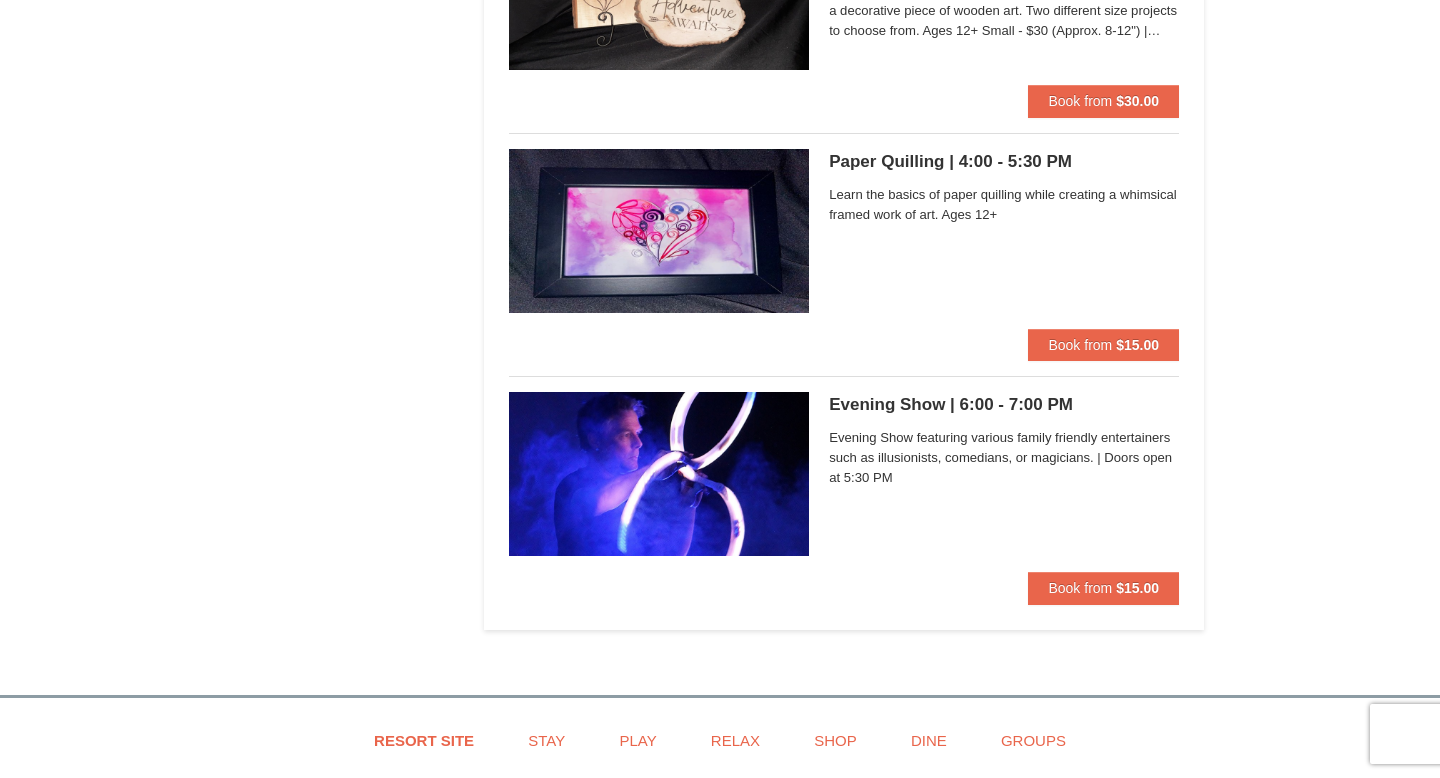 scroll, scrollTop: 7129, scrollLeft: 0, axis: vertical 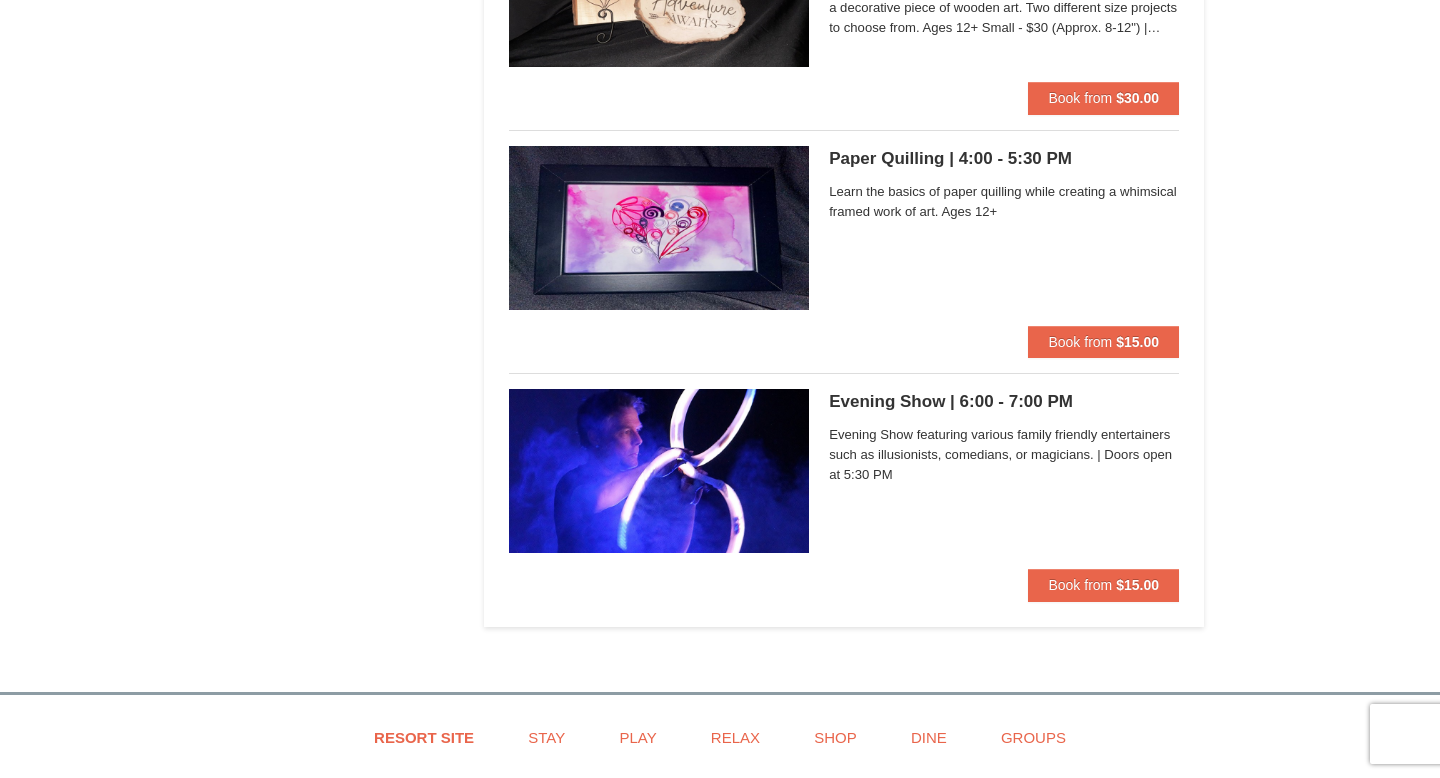 click on "Evening Show featuring various family friendly entertainers such as illusionists, comedians, or magicians. | Doors open at 5:30 PM" at bounding box center (1004, 455) 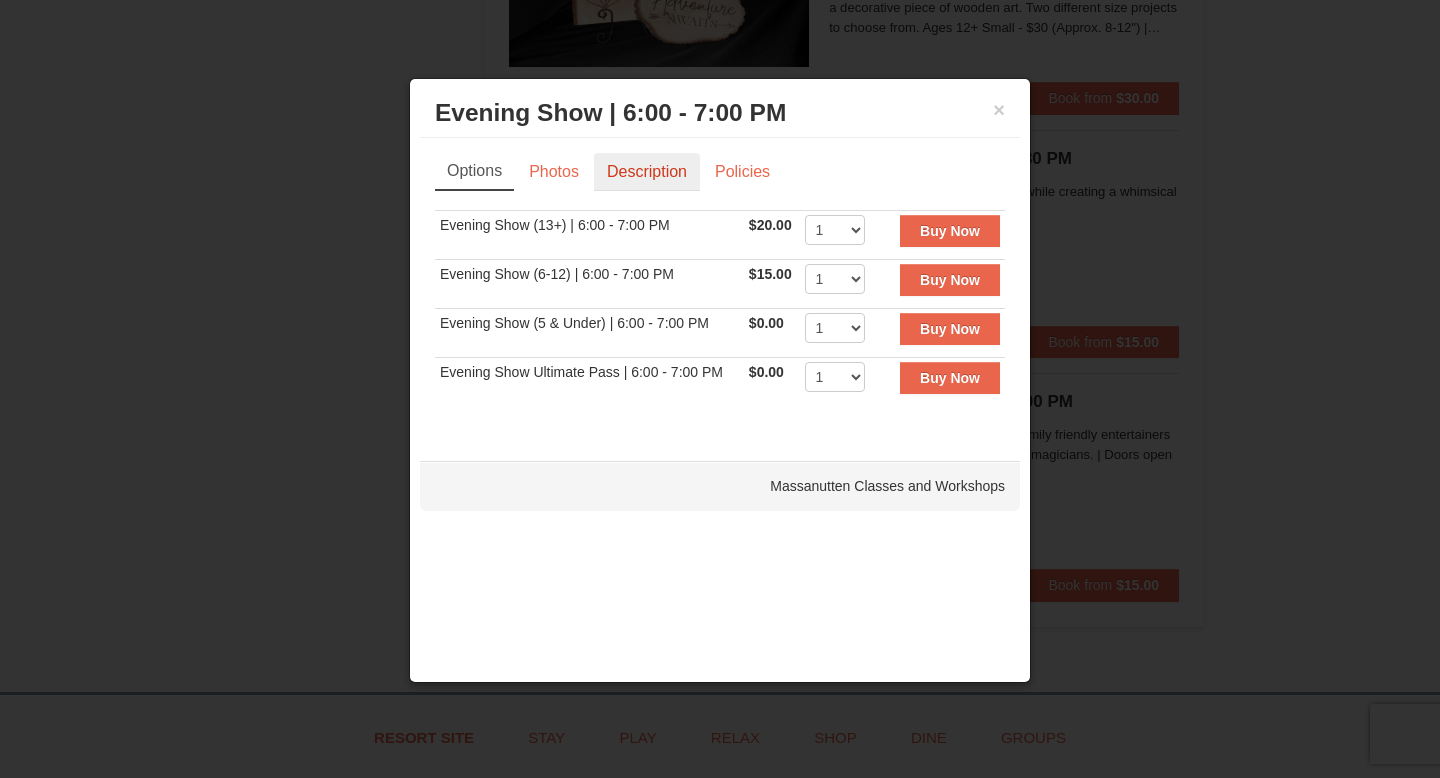 click on "Description" at bounding box center (647, 172) 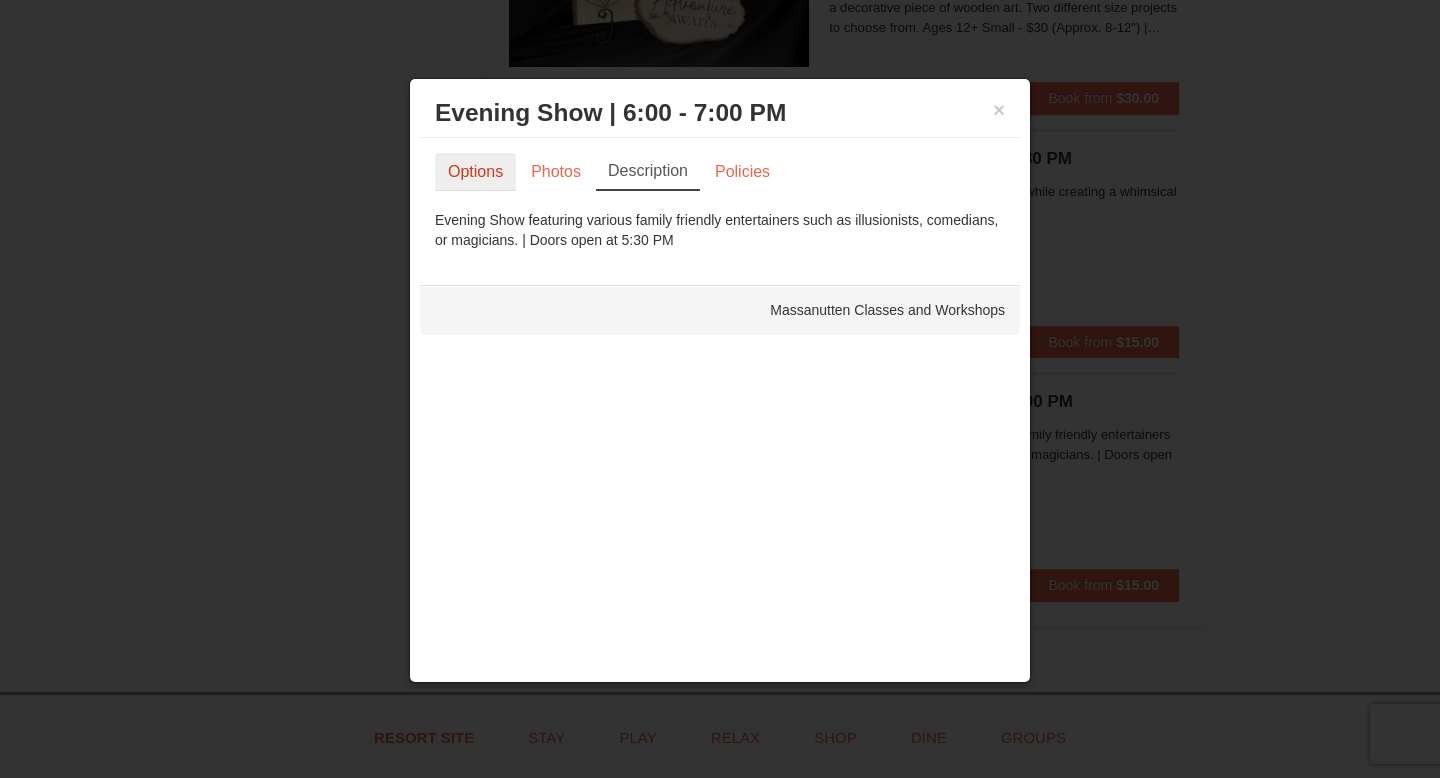 click on "Options" at bounding box center (475, 172) 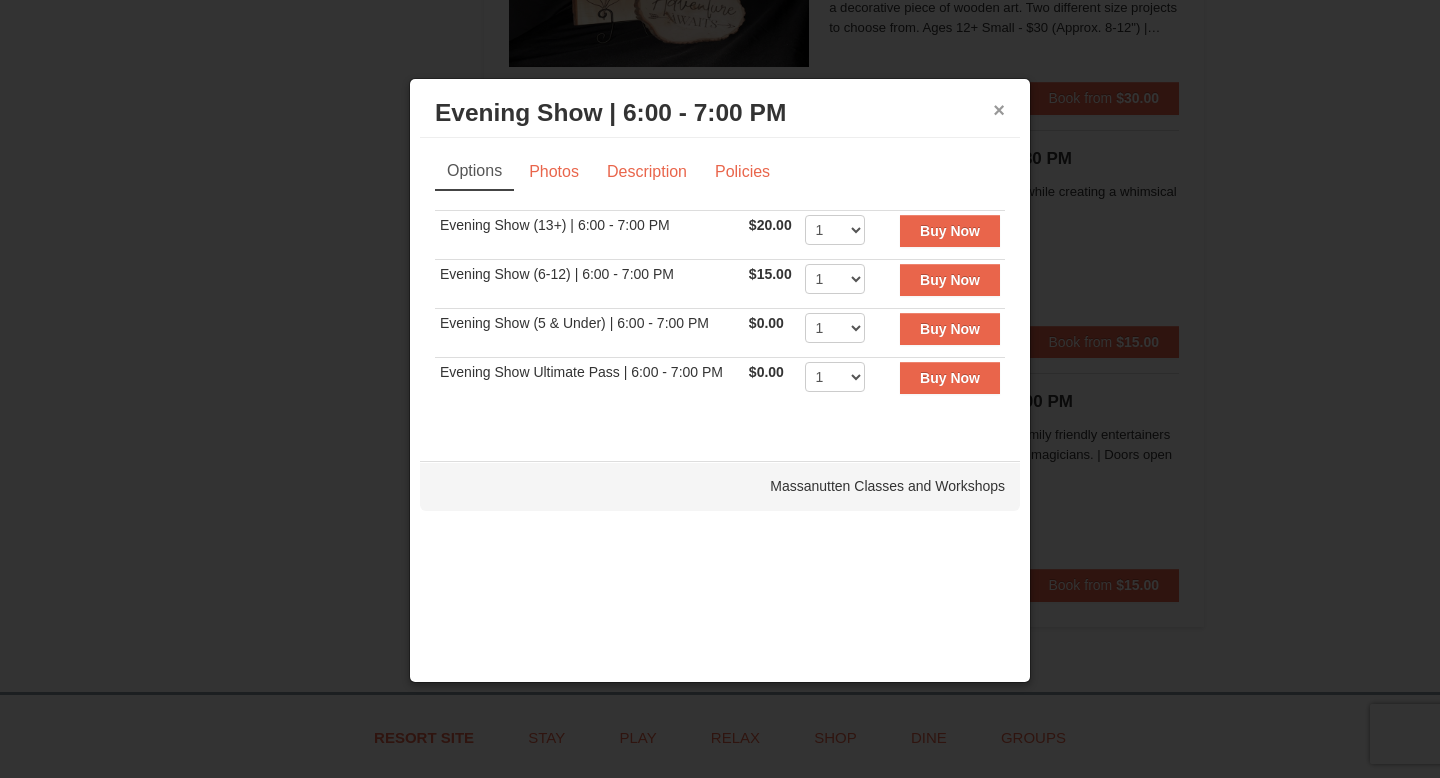 click on "×" at bounding box center (999, 110) 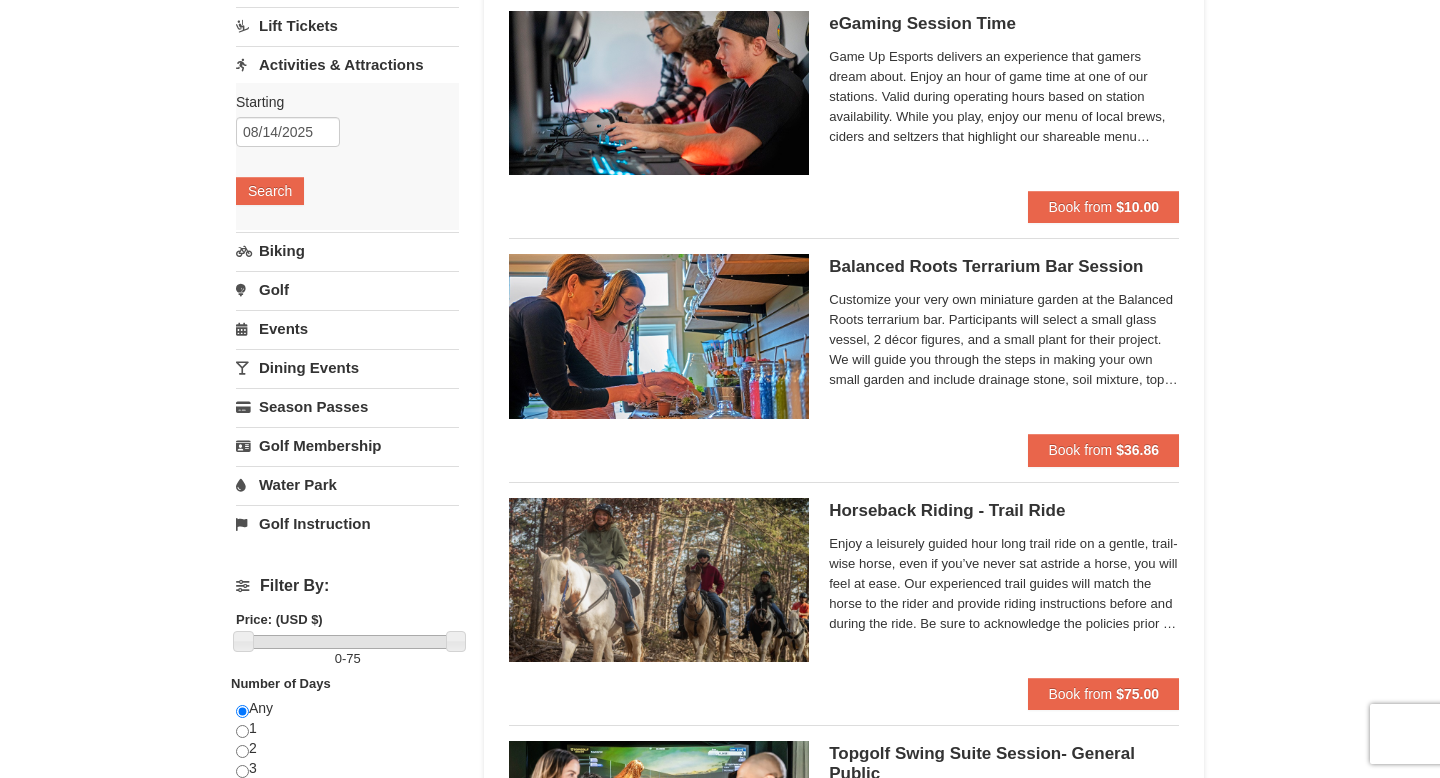 scroll, scrollTop: 191, scrollLeft: 0, axis: vertical 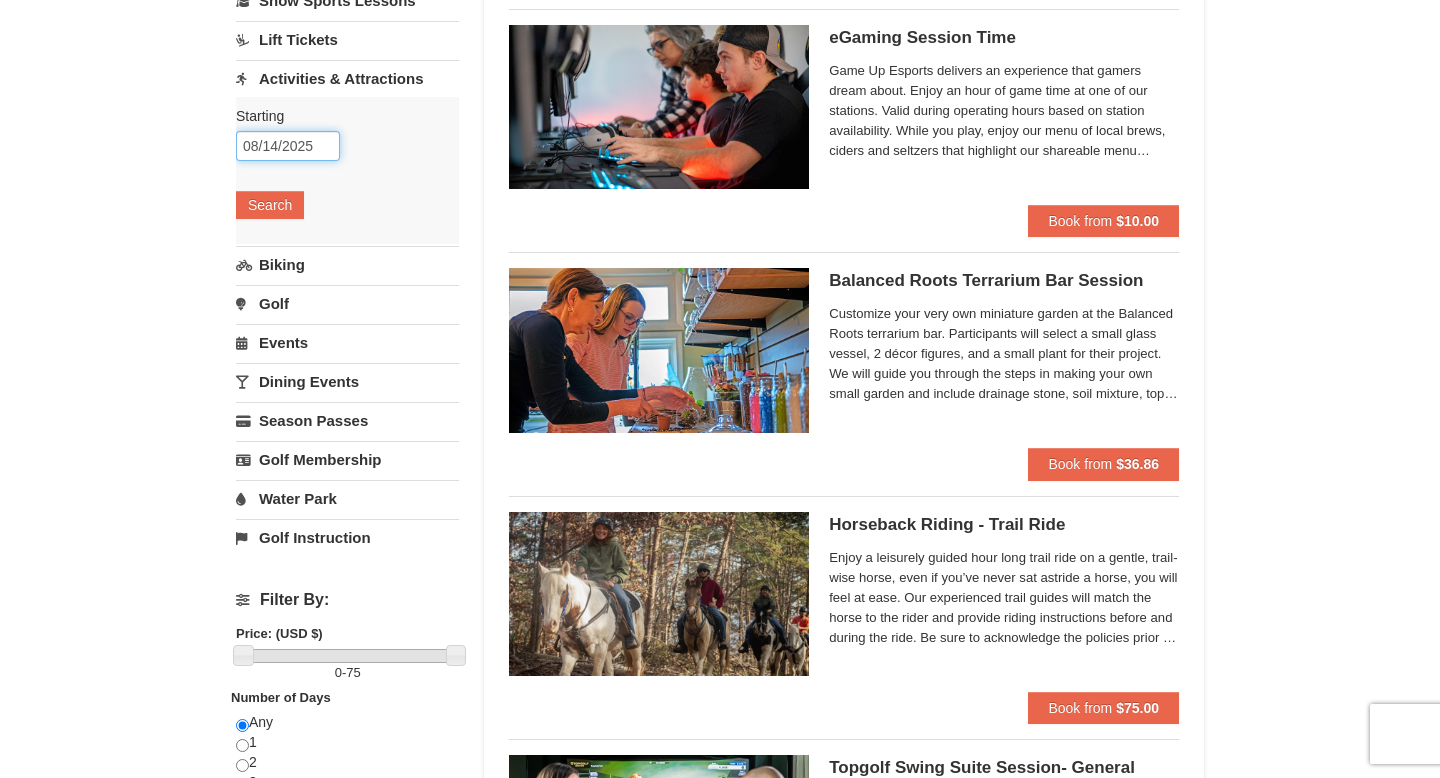 click on "08/14/2025" at bounding box center (288, 146) 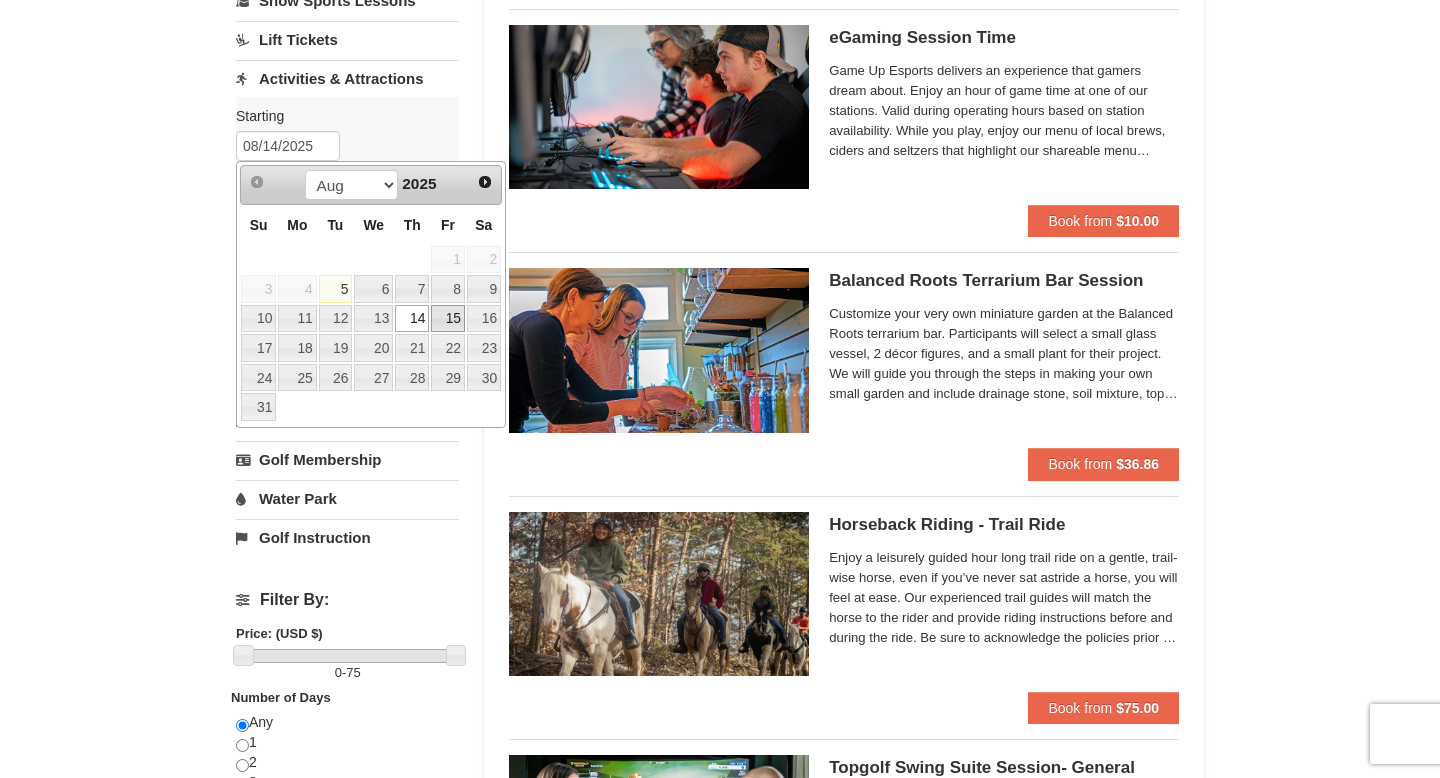 click on "15" at bounding box center [448, 319] 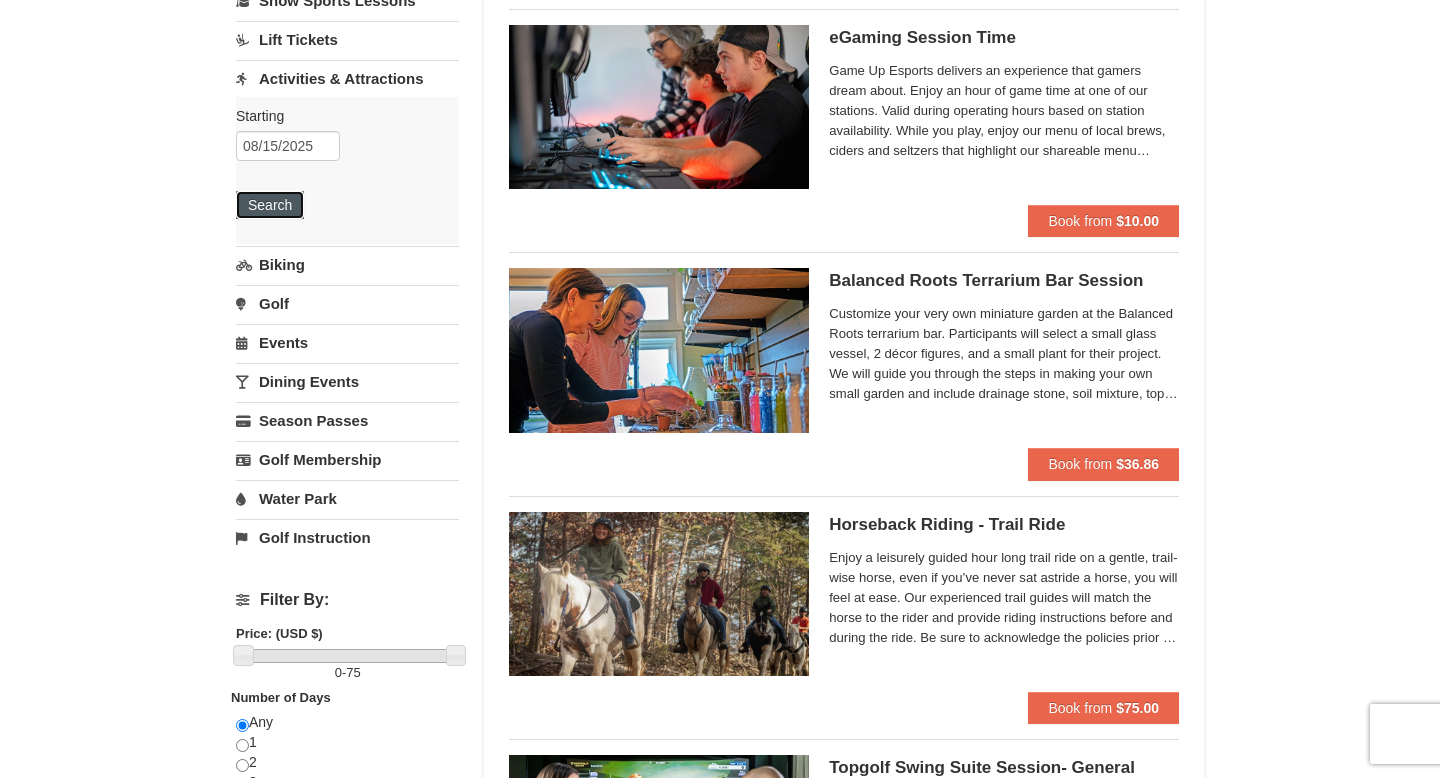 click on "Search" at bounding box center (270, 205) 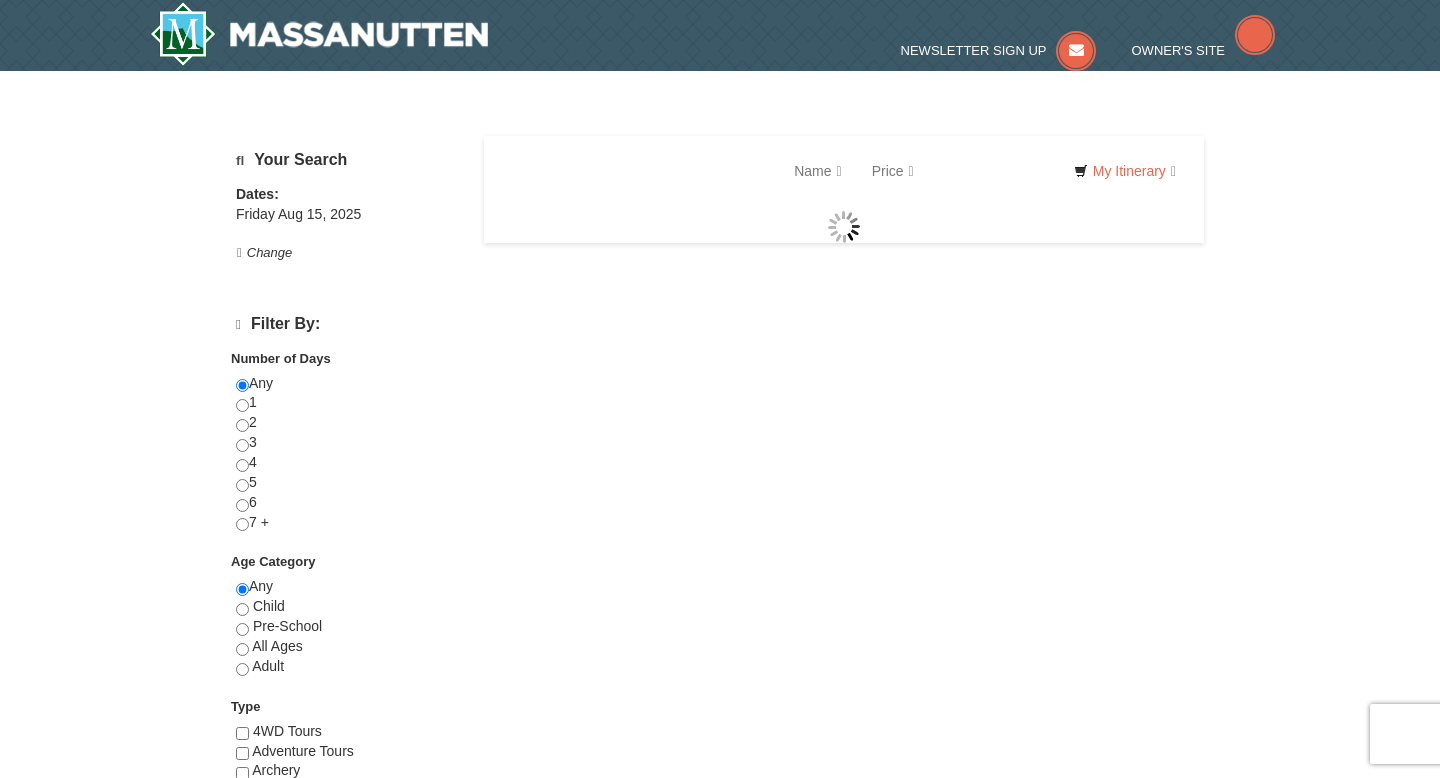 scroll, scrollTop: 0, scrollLeft: 0, axis: both 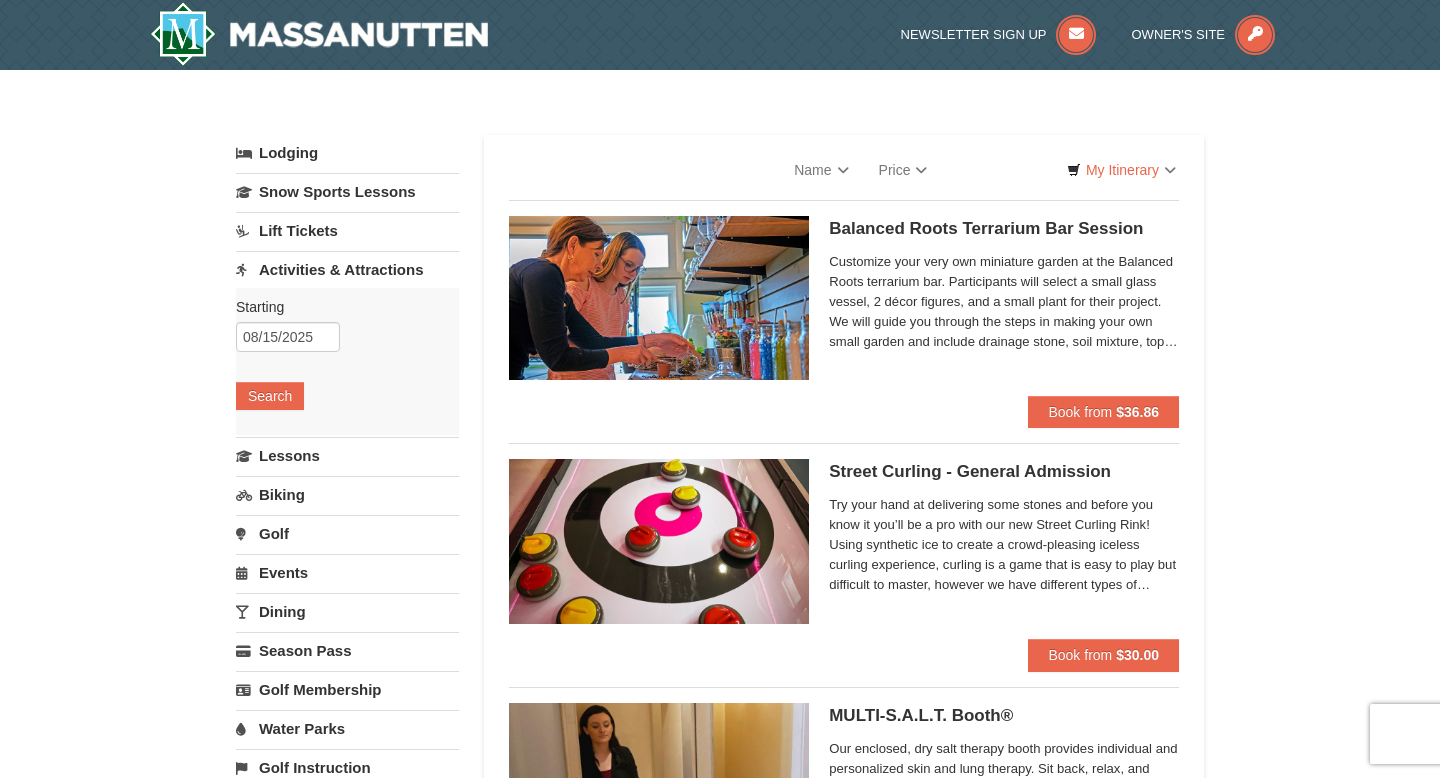 select on "8" 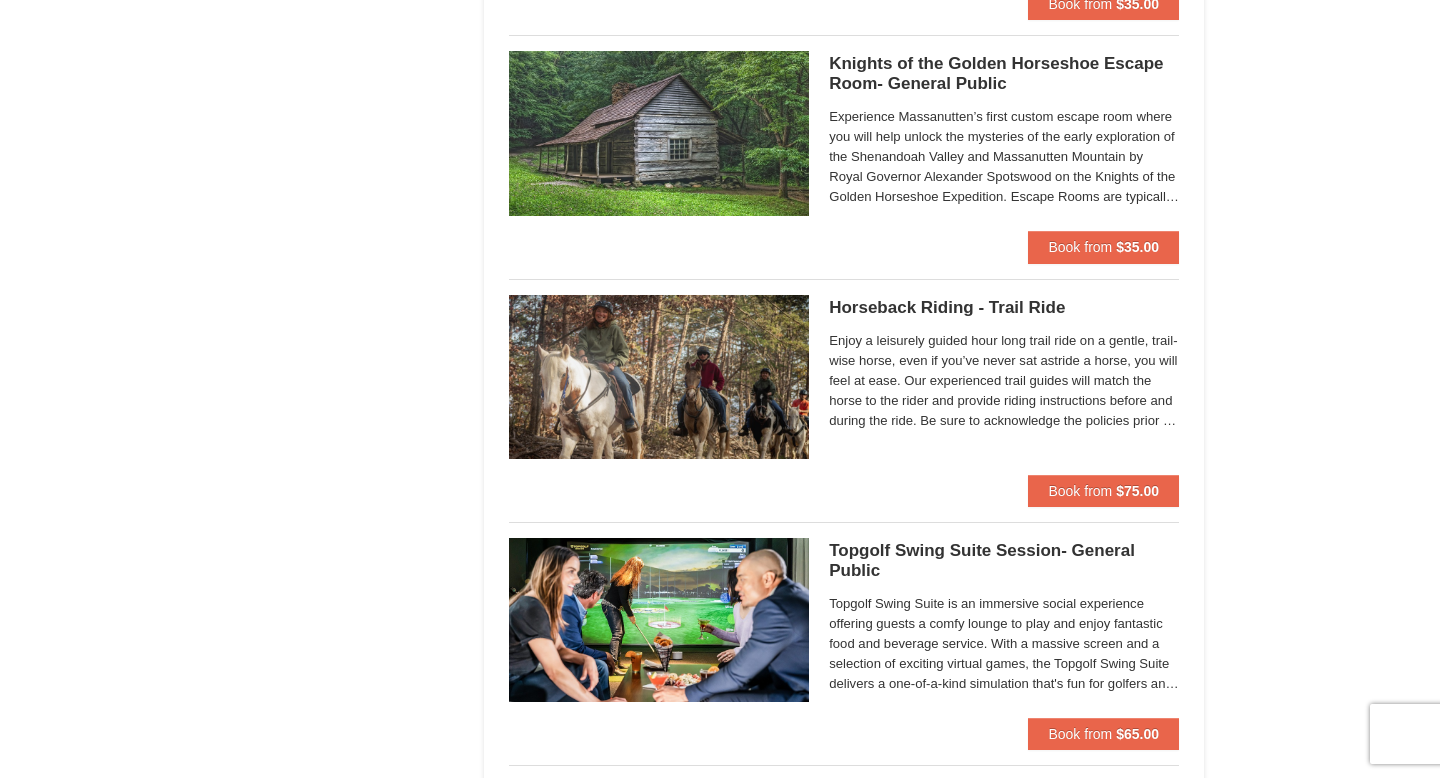 scroll, scrollTop: 2110, scrollLeft: 0, axis: vertical 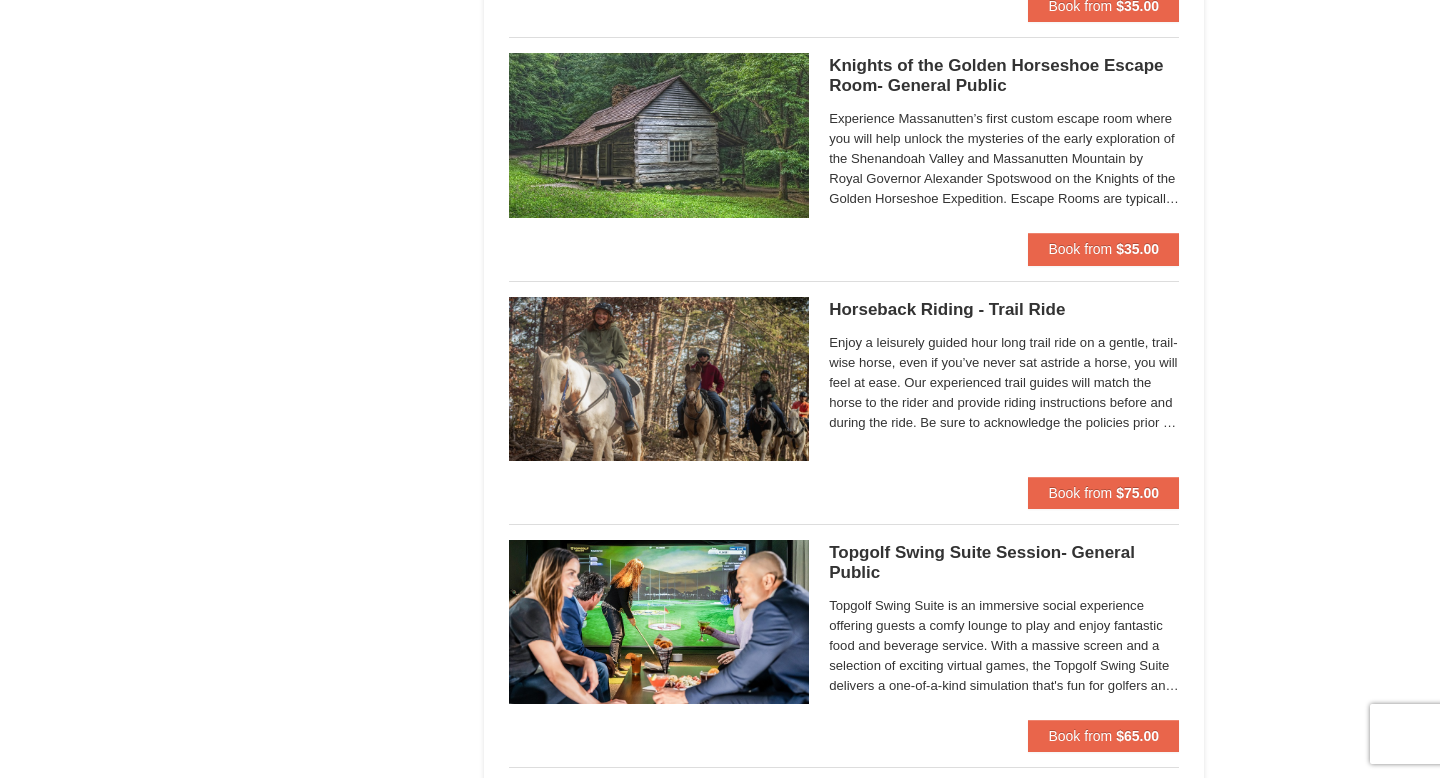 click on "Topgolf Swing Suite is an immersive social experience offering guests a comfy lounge to play and enjoy fantastic food and beverage service. With a massive screen and a selection of exciting virtual games, the Topgolf Swing Suite delivers a one-of-a-kind simulation that's fun for golfers and non-golfers alike. Reservation is for one Topgolf Swing Suite for up to eight people." at bounding box center (1004, 649) 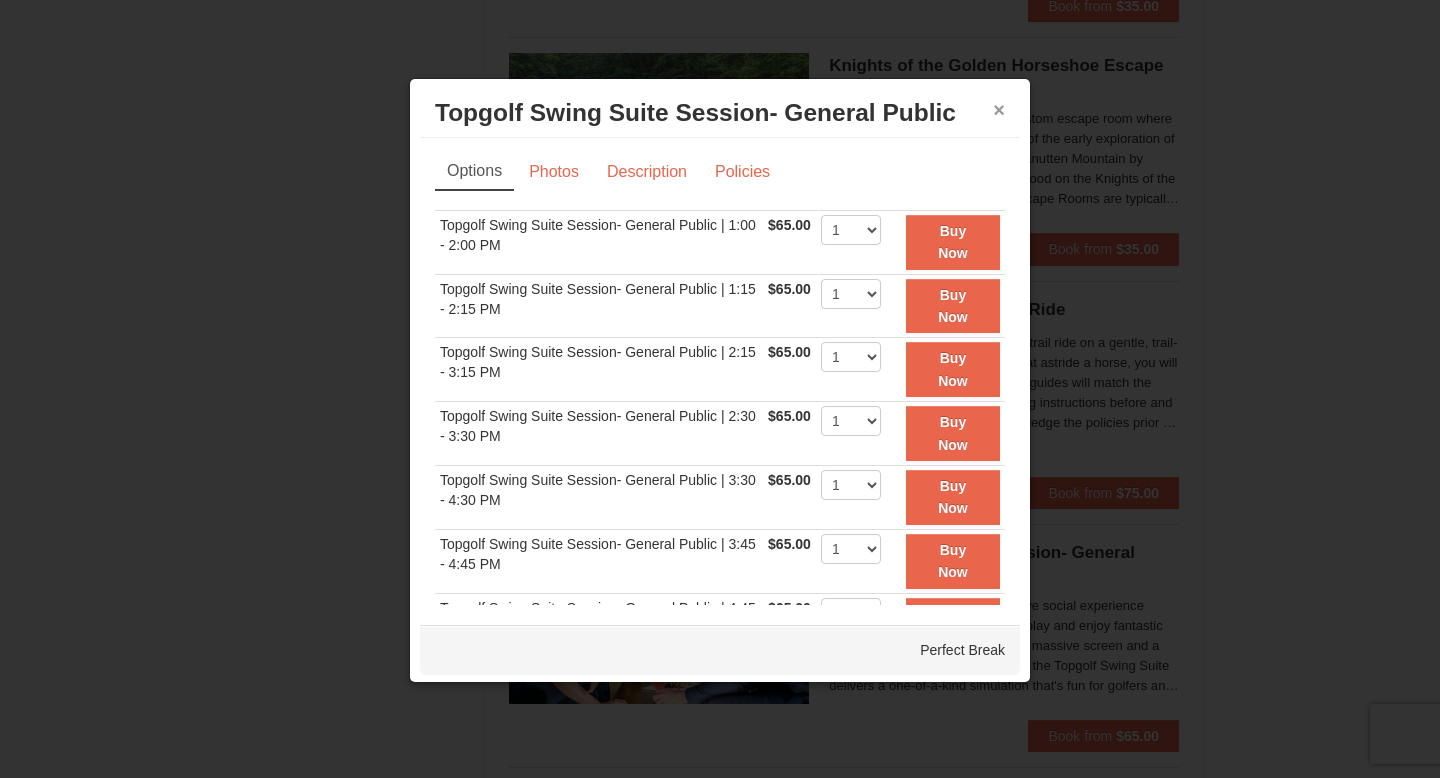 click on "×" at bounding box center [999, 110] 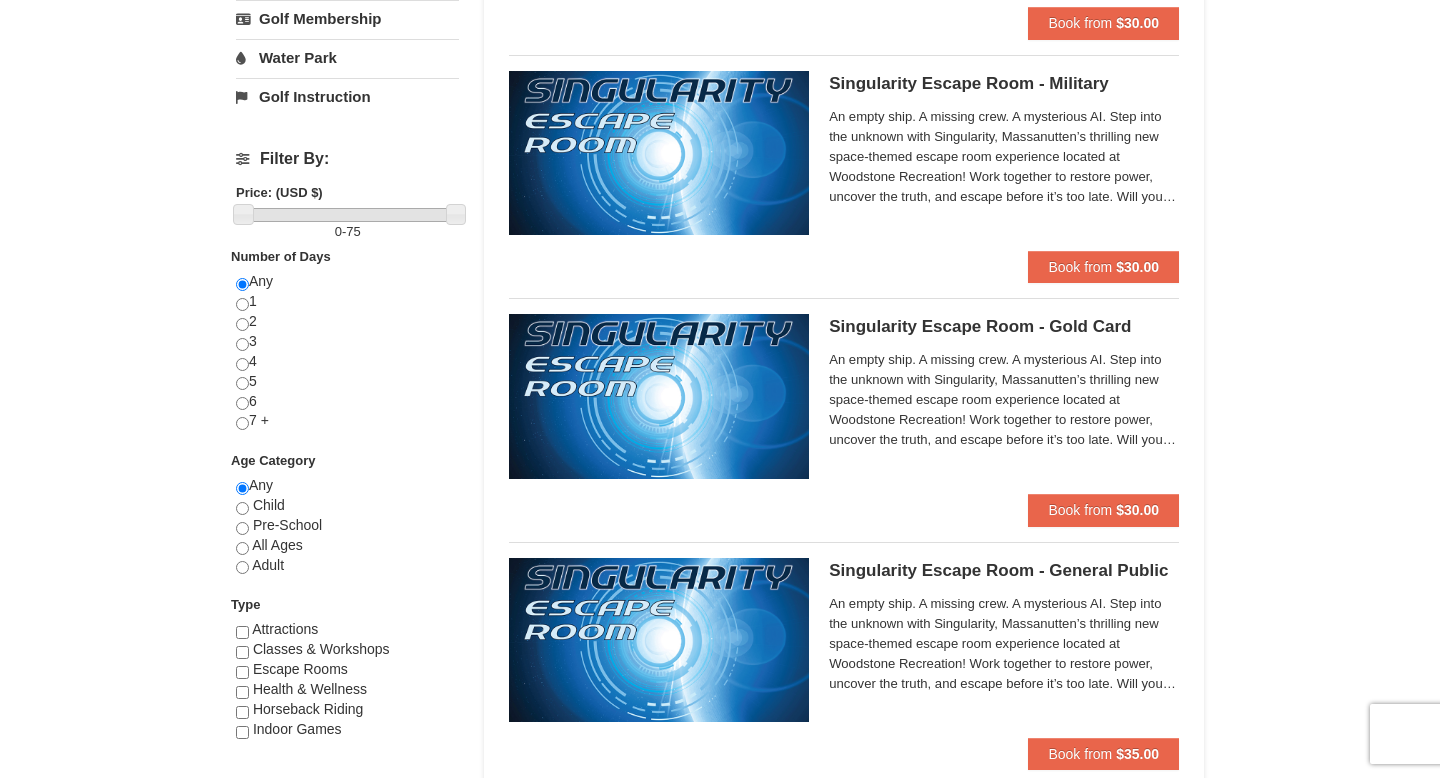 scroll, scrollTop: 0, scrollLeft: 0, axis: both 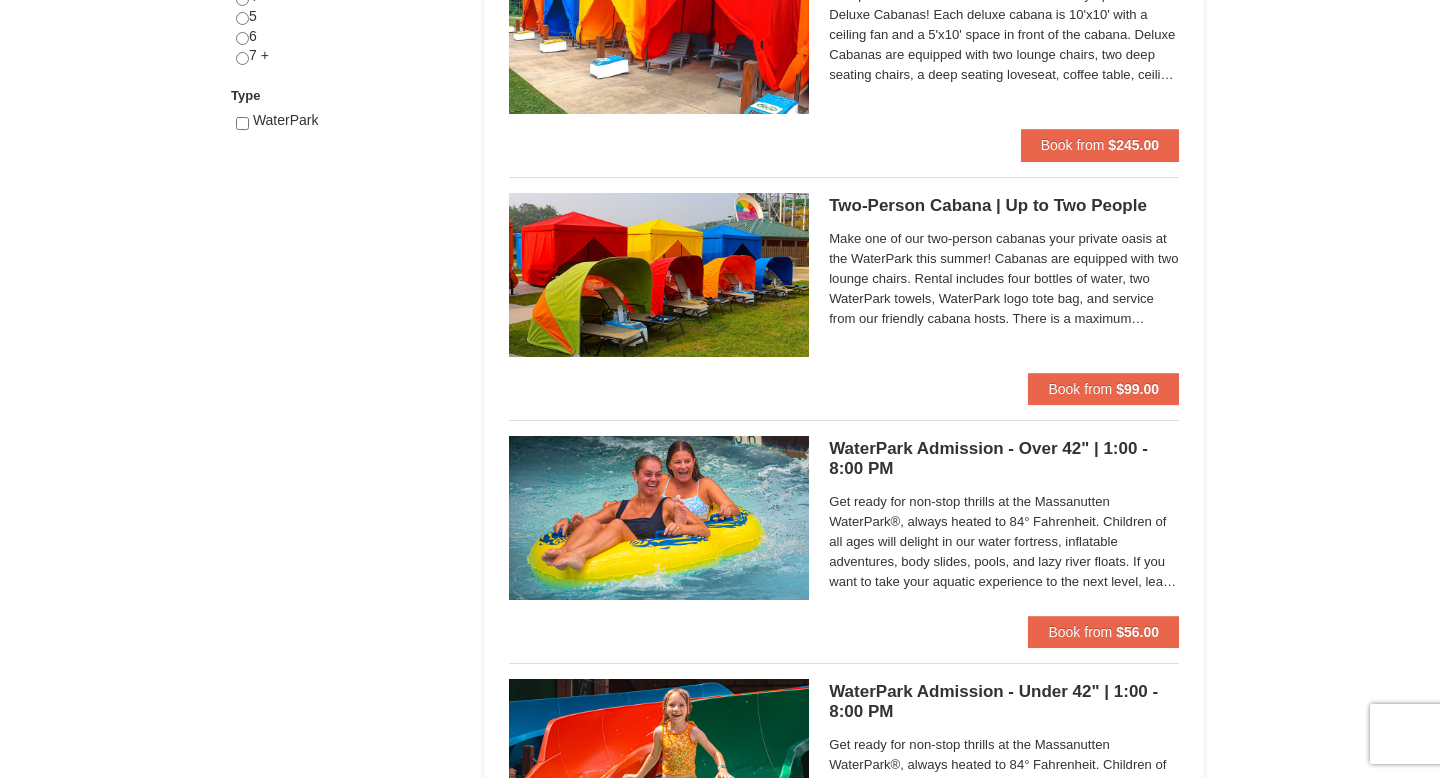 click on "Get ready for non-stop thrills at the Massanutten WaterPark®, always heated to 84° Fahrenheit. Children of all ages will delight in our water fortress, inflatable adventures, body slides, pools, and lazy river floats. If you want to take your aquatic experience to the next level, learn how to surf on our FlowRider® Endless Wave. No matter what adventure you choose, you’ll be sure to meet new friends along the way! Don't forget to bring a towel." at bounding box center (1004, 542) 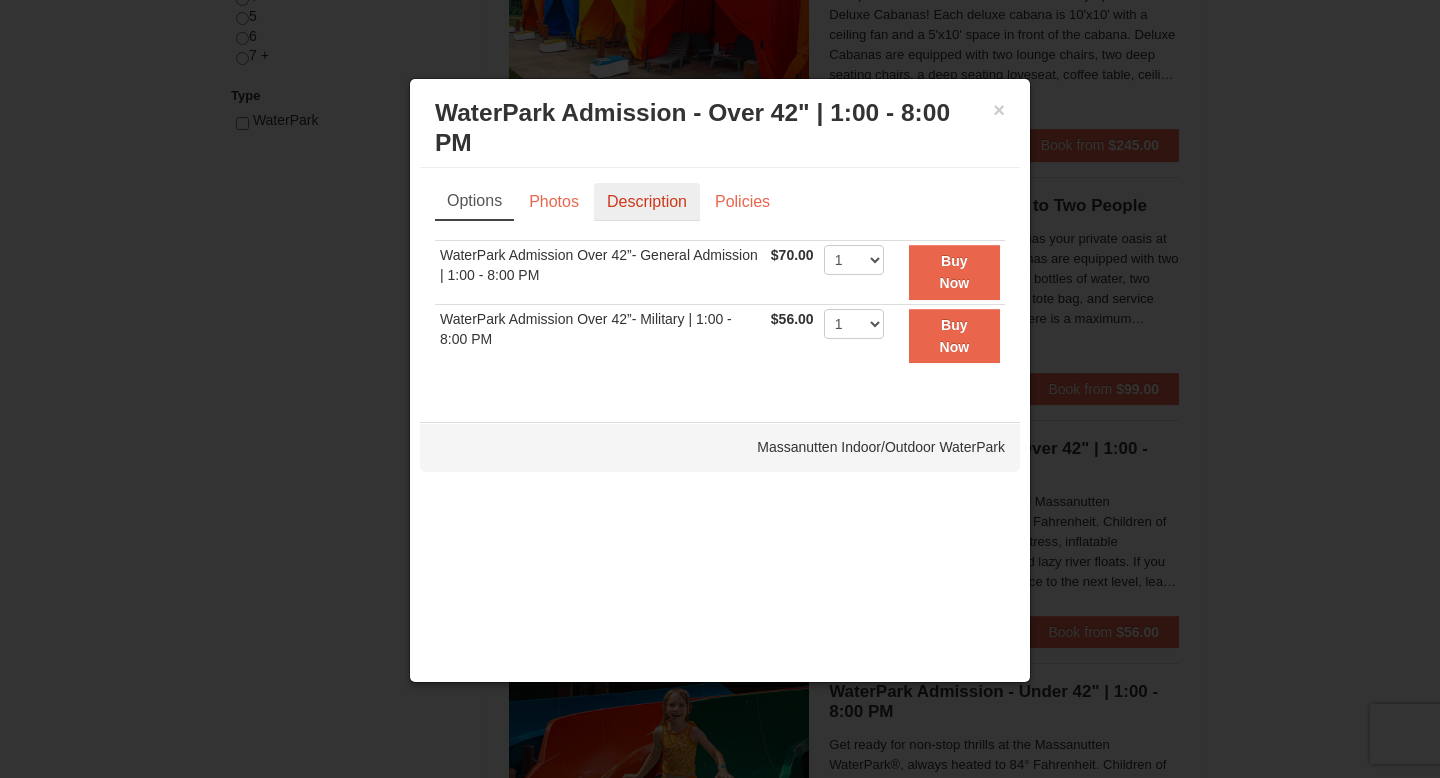 click on "Description" at bounding box center (647, 202) 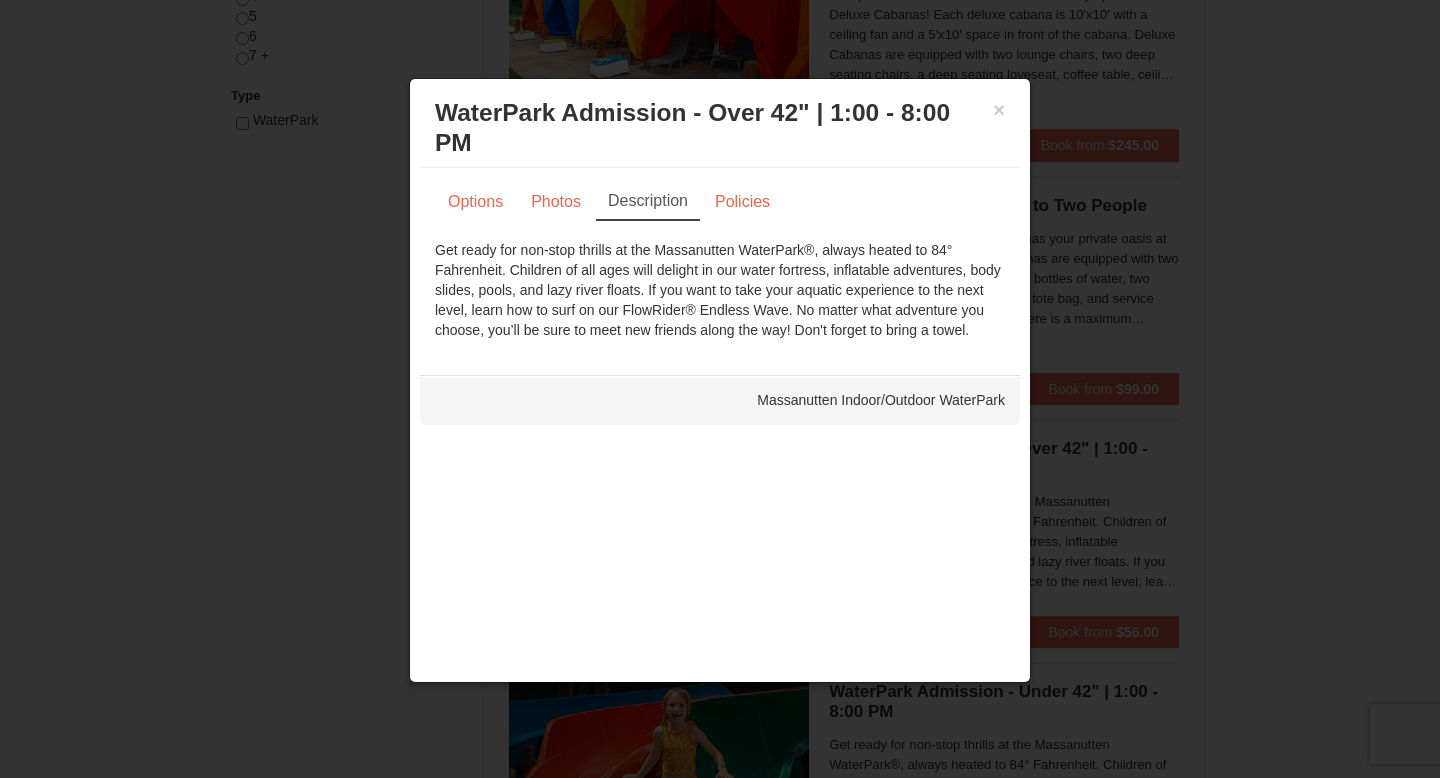 click on "×
WaterPark Admission - Over 42" | 1:00 - 8:00 PM  Massanutten Indoor/Outdoor WaterPark" at bounding box center (720, 128) 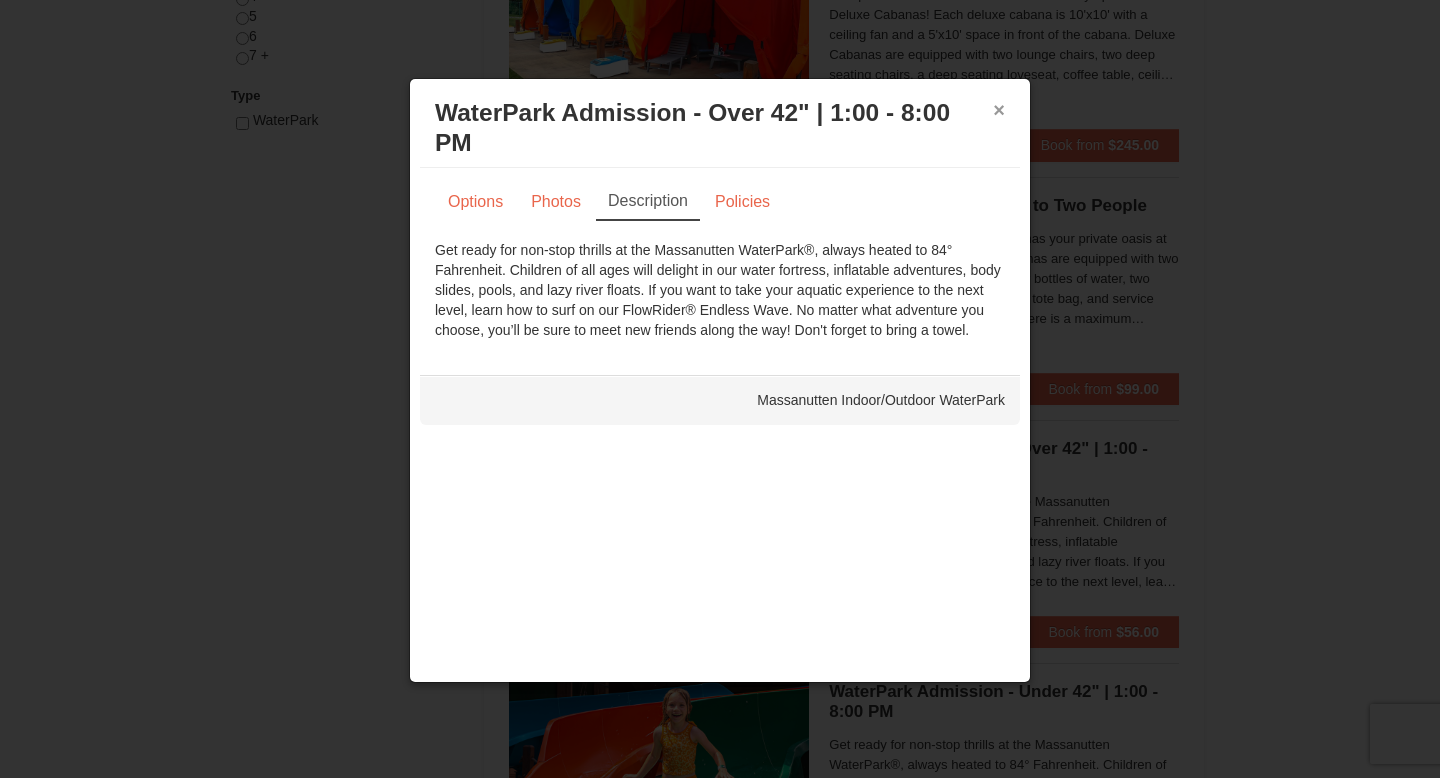 click on "×" at bounding box center [999, 110] 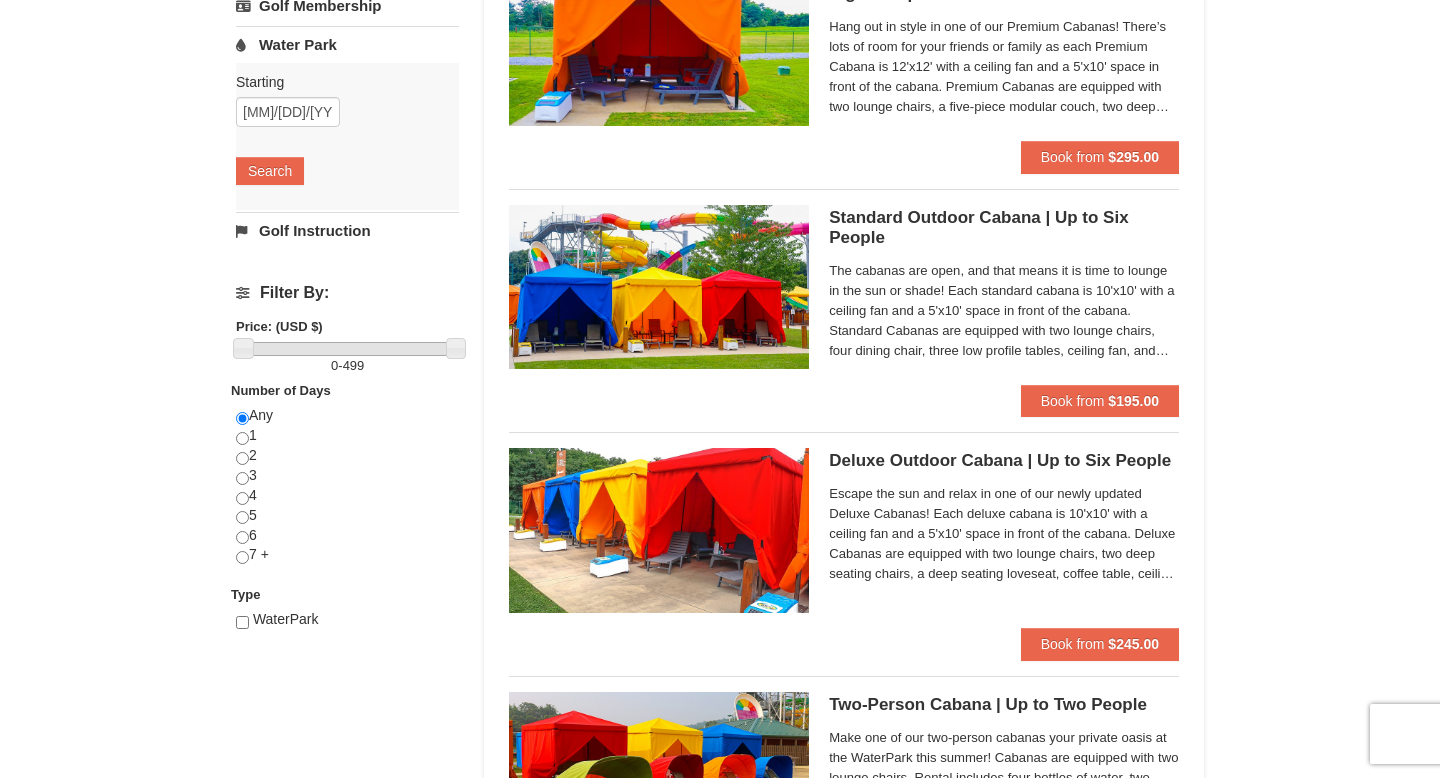 scroll, scrollTop: 0, scrollLeft: 0, axis: both 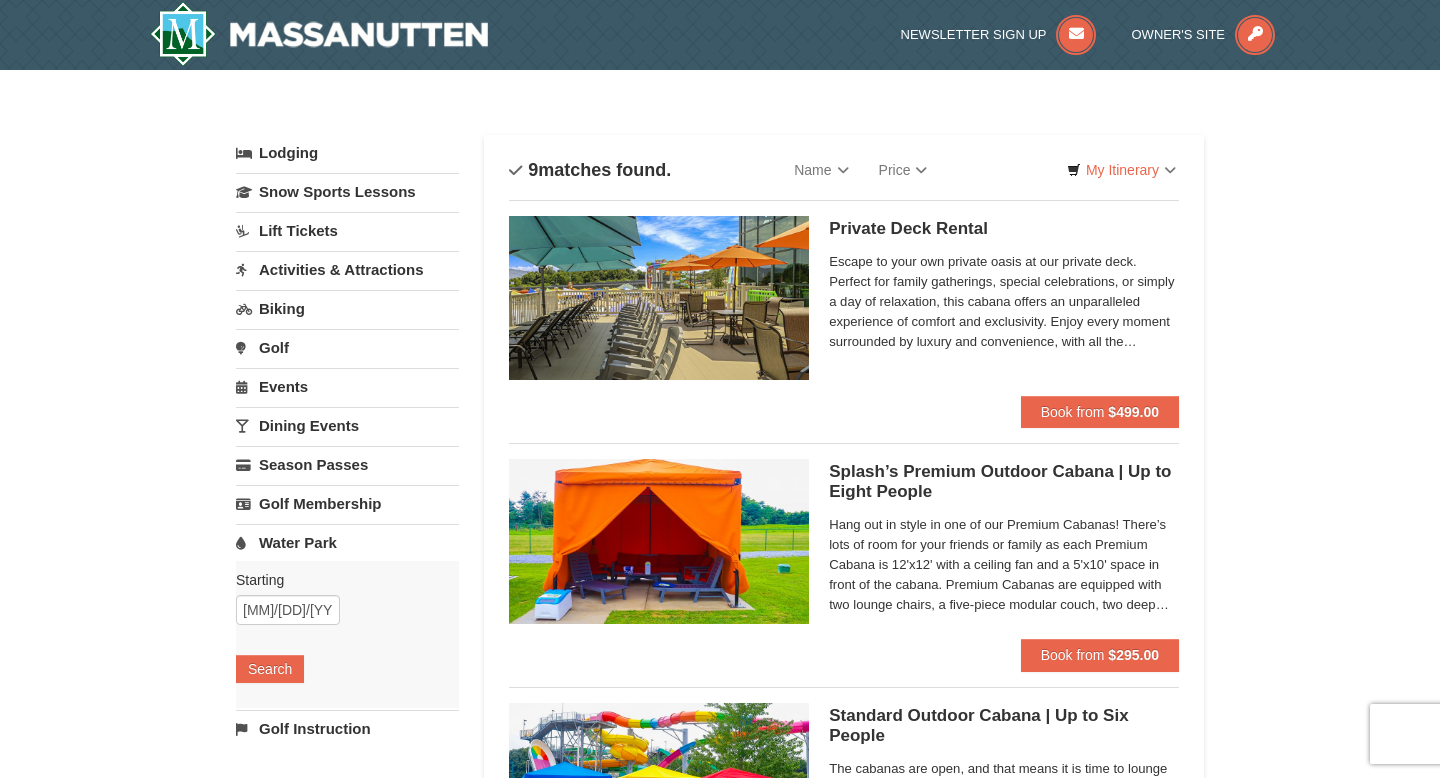 click on "Water Park" at bounding box center (347, 542) 